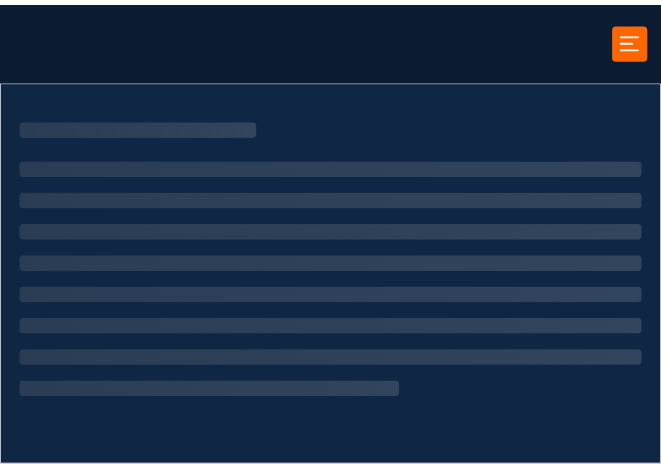 scroll, scrollTop: 0, scrollLeft: 0, axis: both 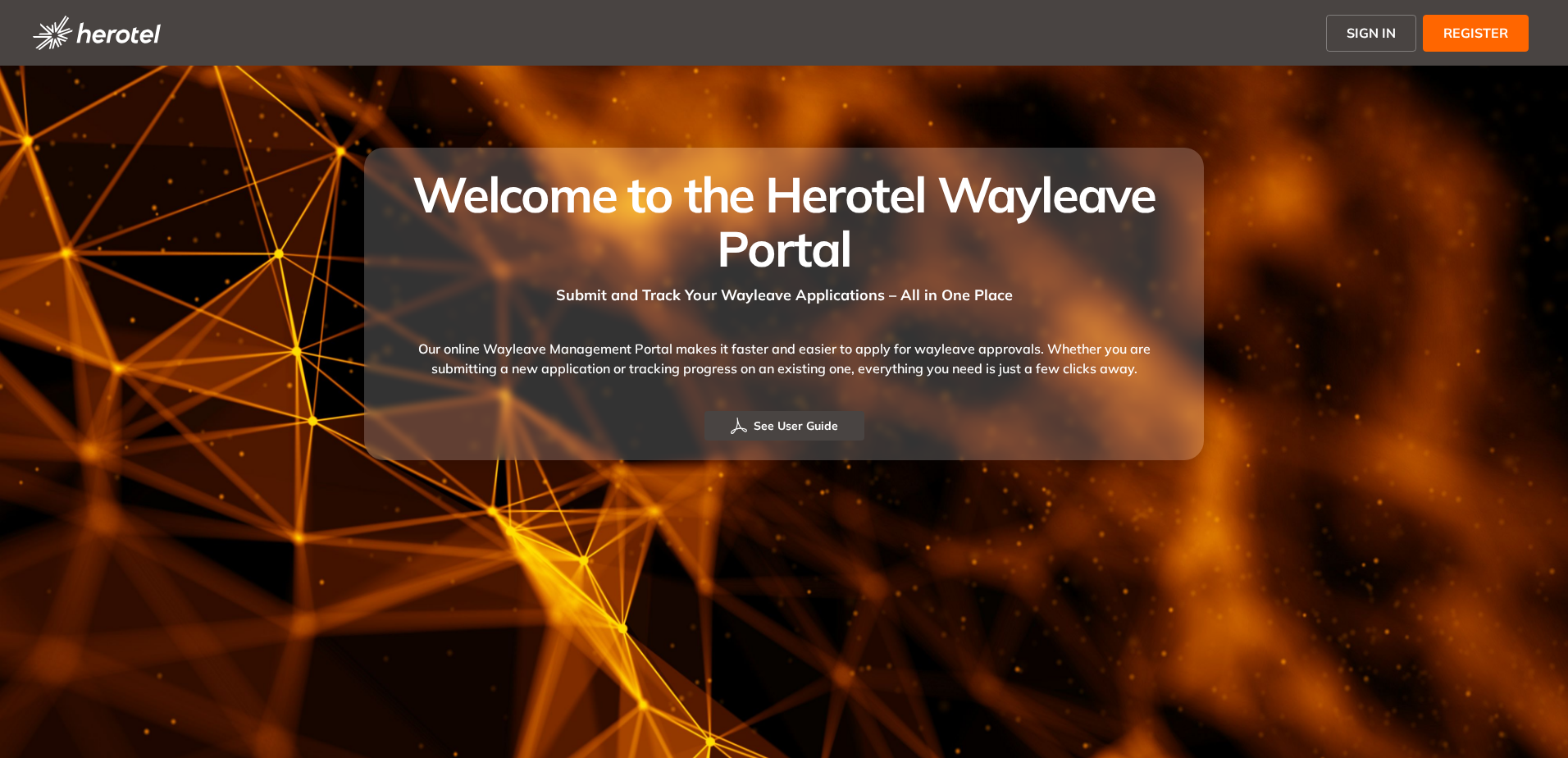 click on "See User Guide" at bounding box center [795, 426] 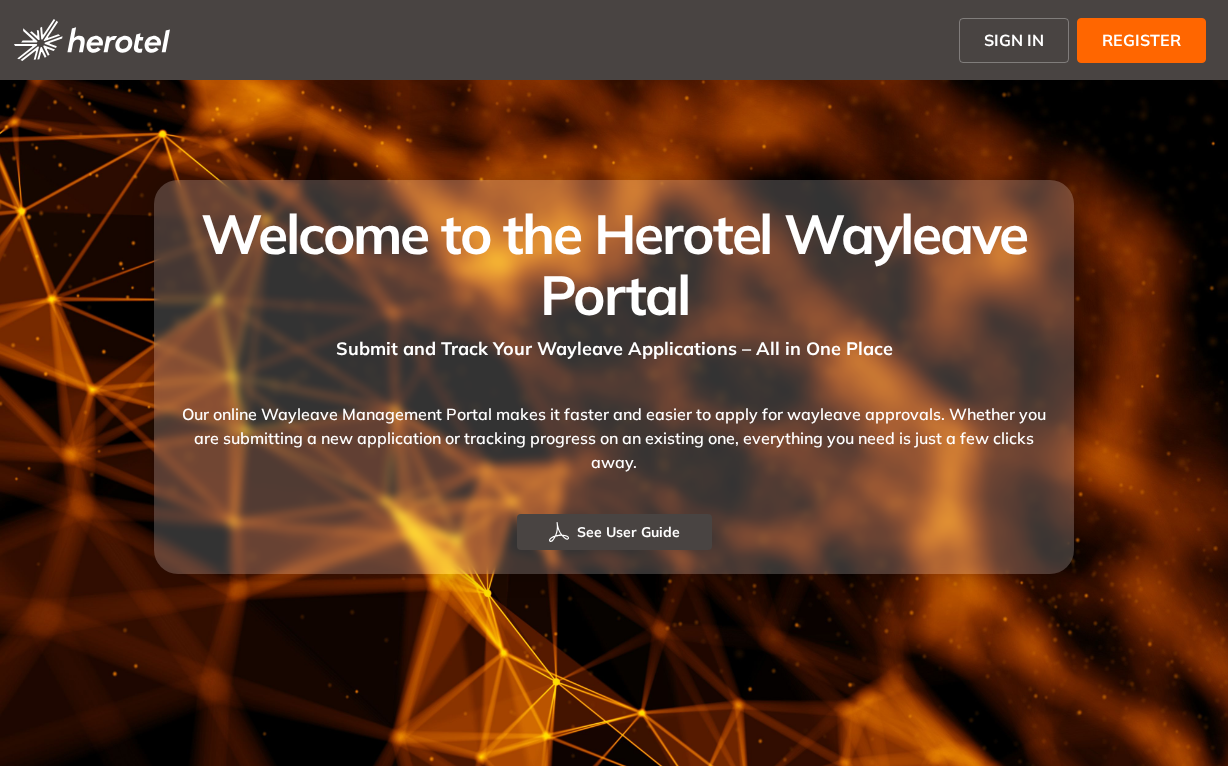 click on "REGISTER" at bounding box center [1141, 40] 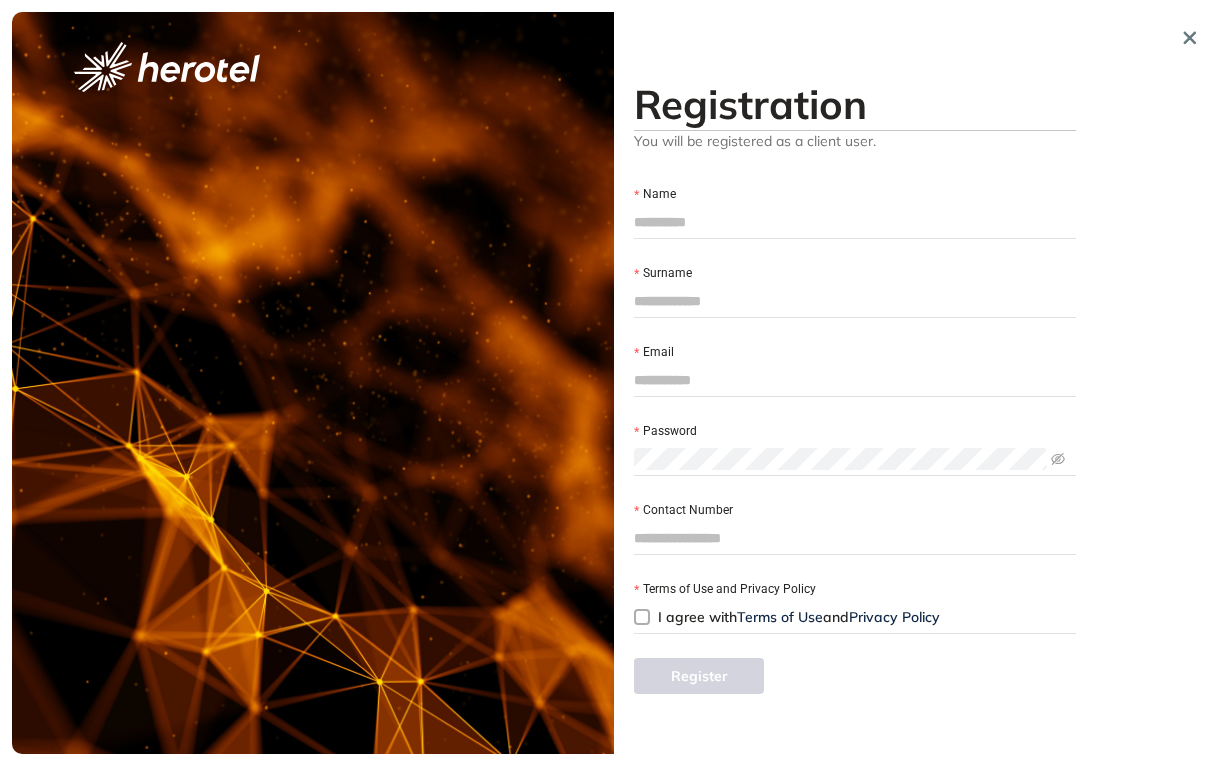 type on "**********" 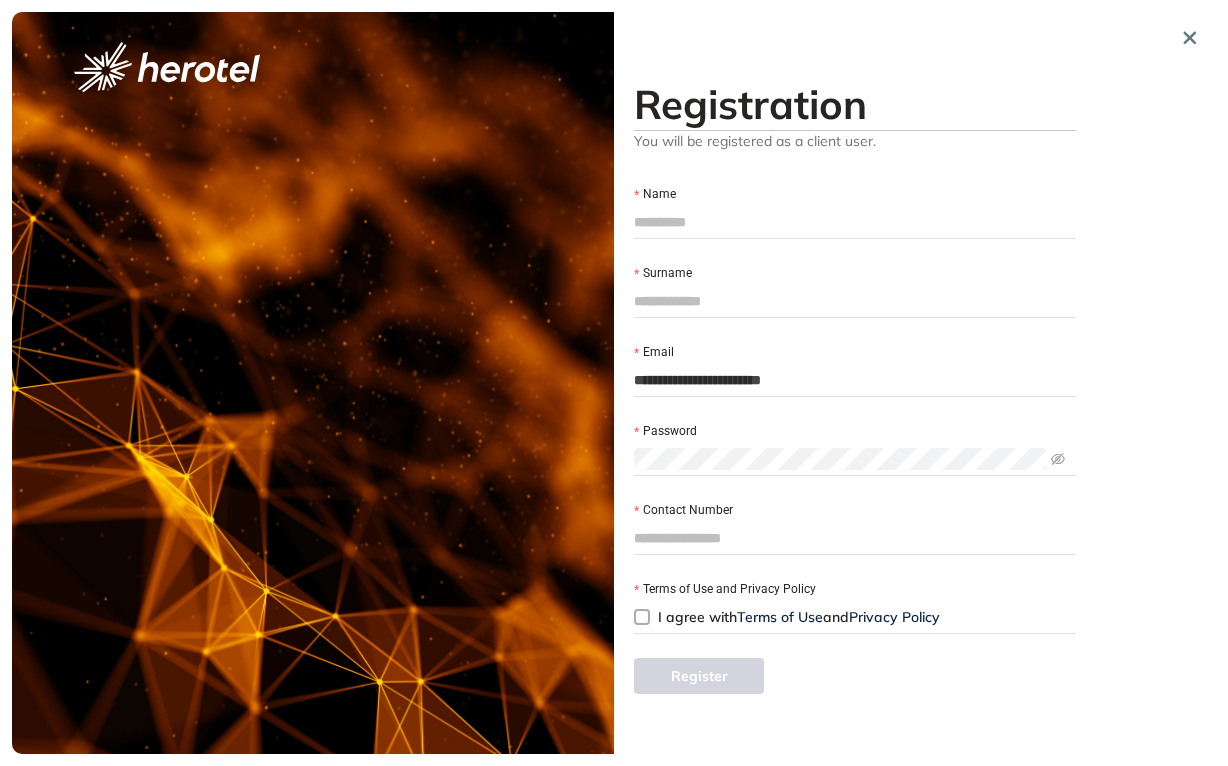 click on "Name" at bounding box center [855, 222] 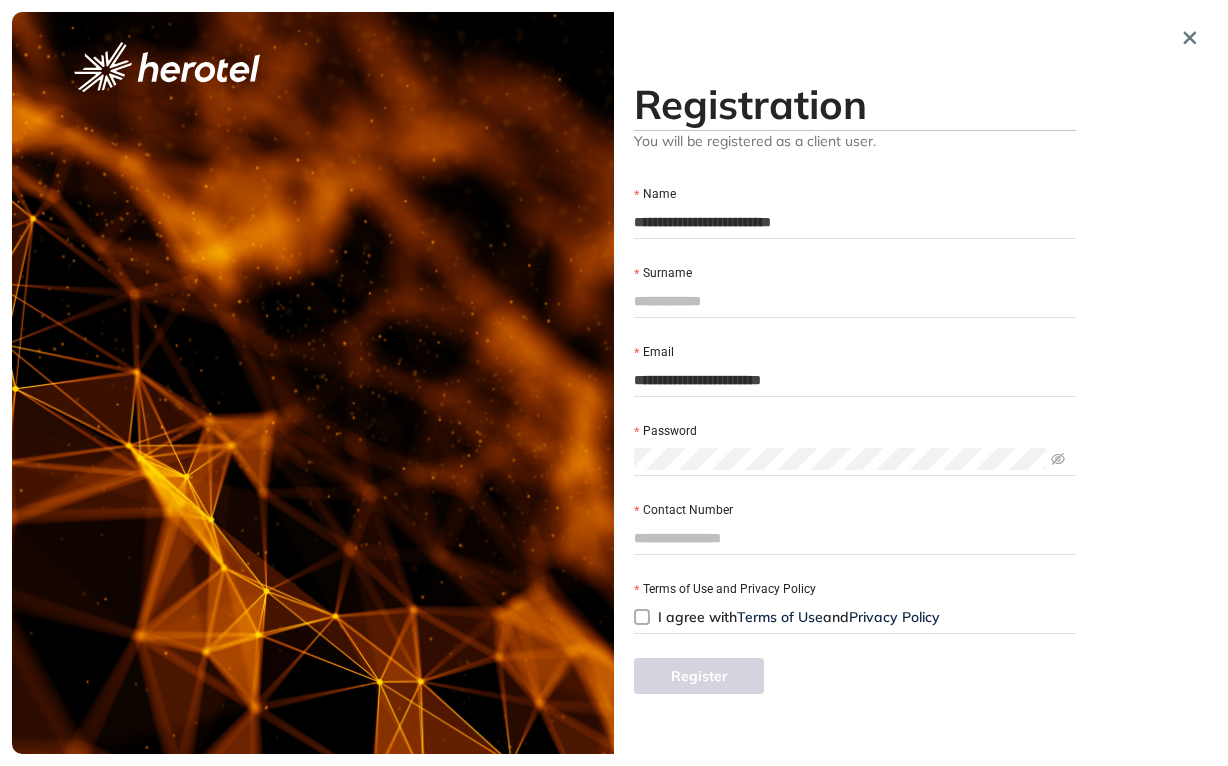 type on "**********" 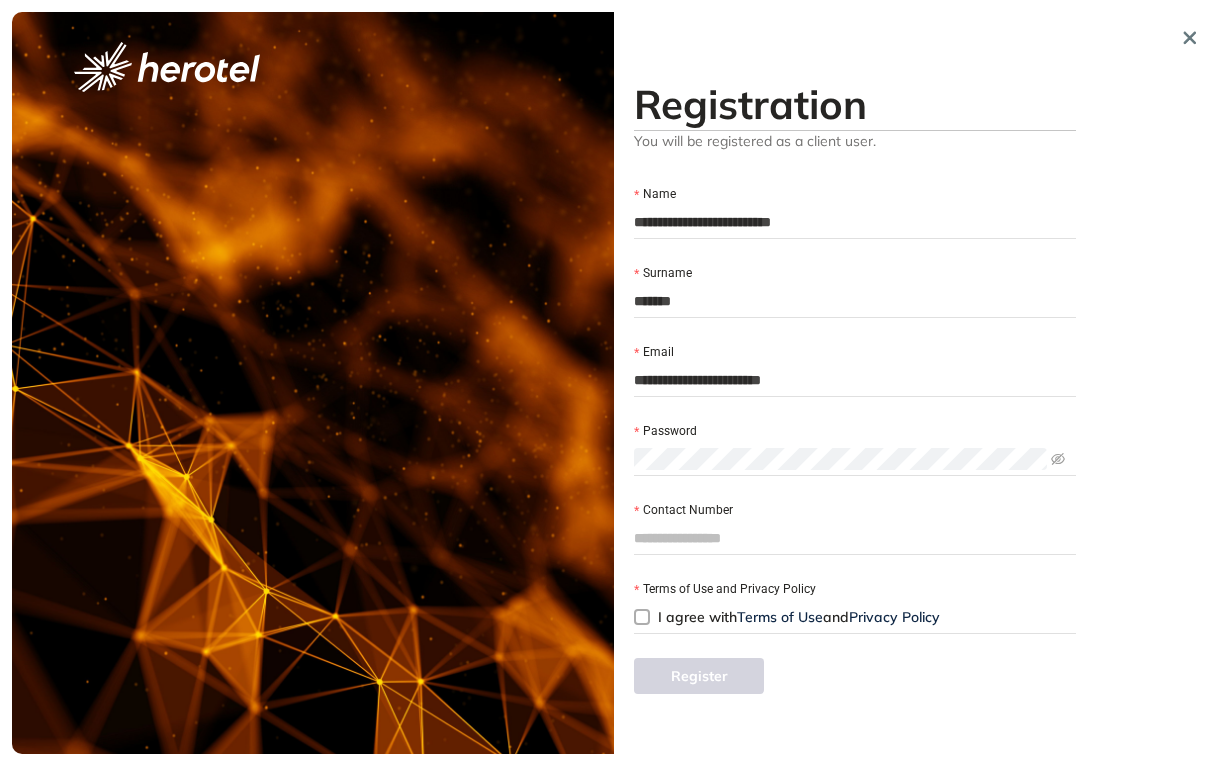 type on "**********" 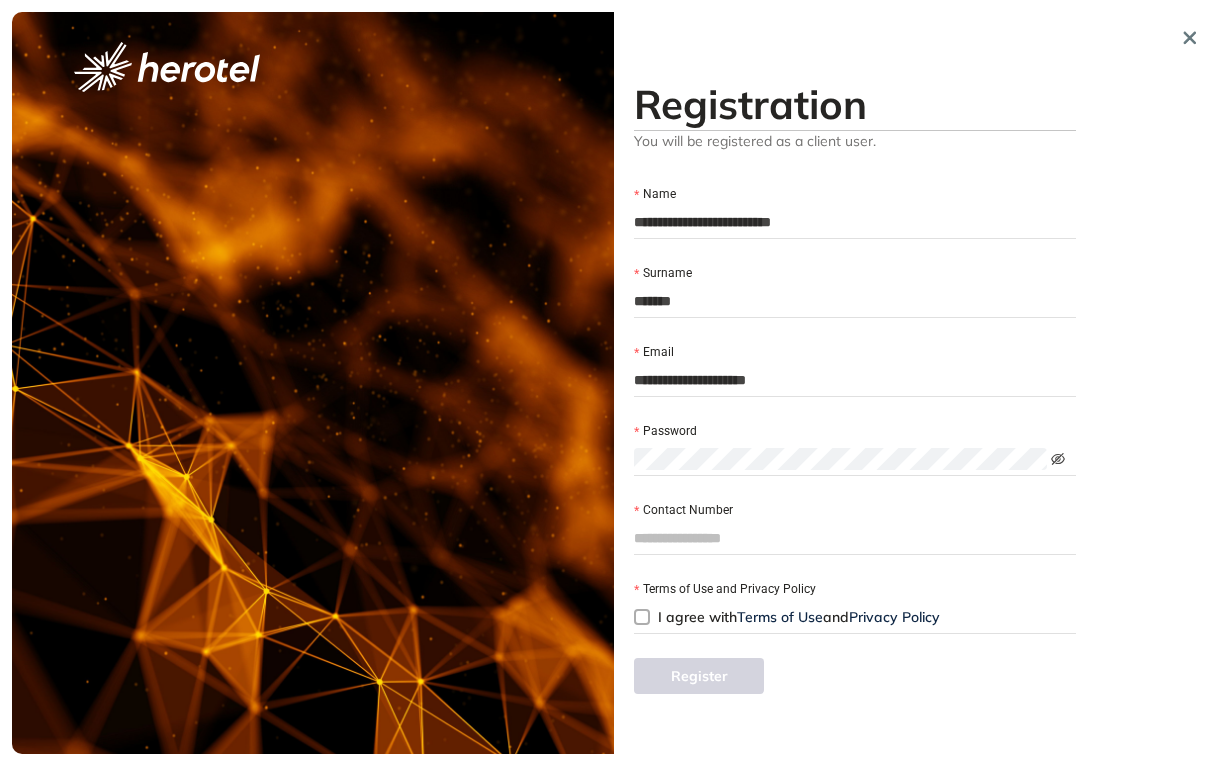 click 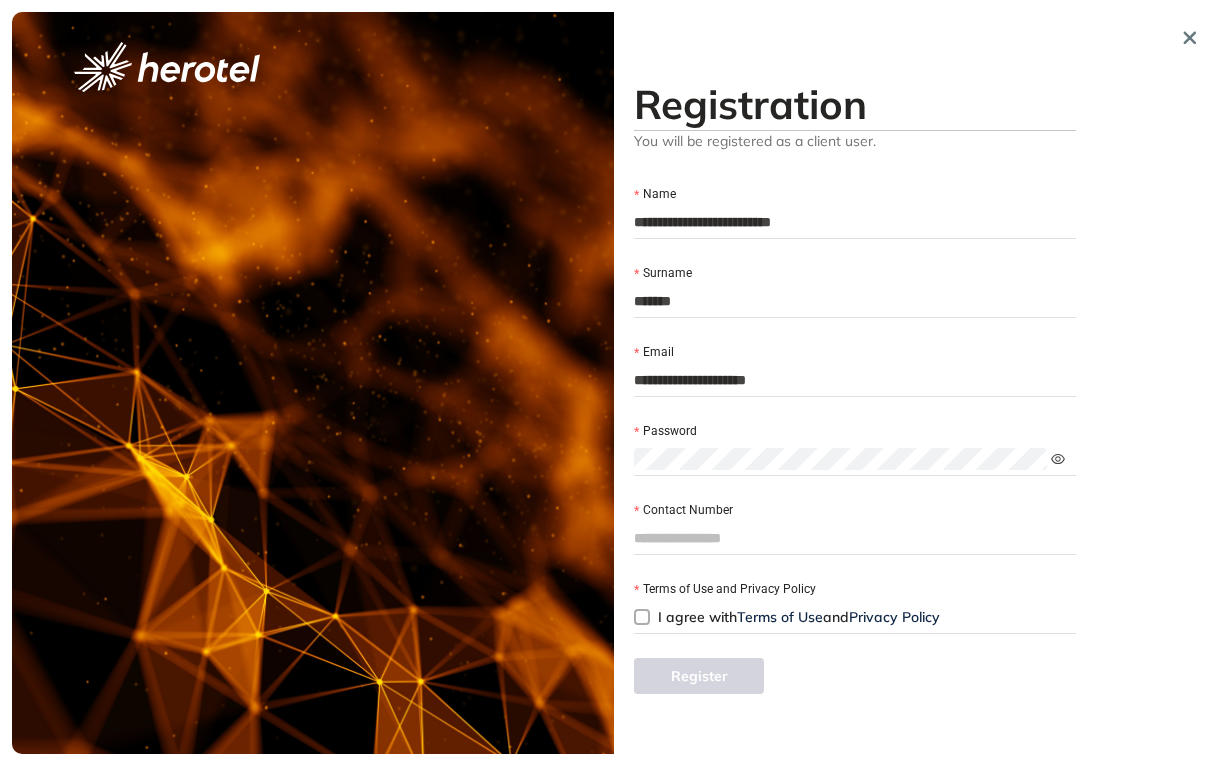 click 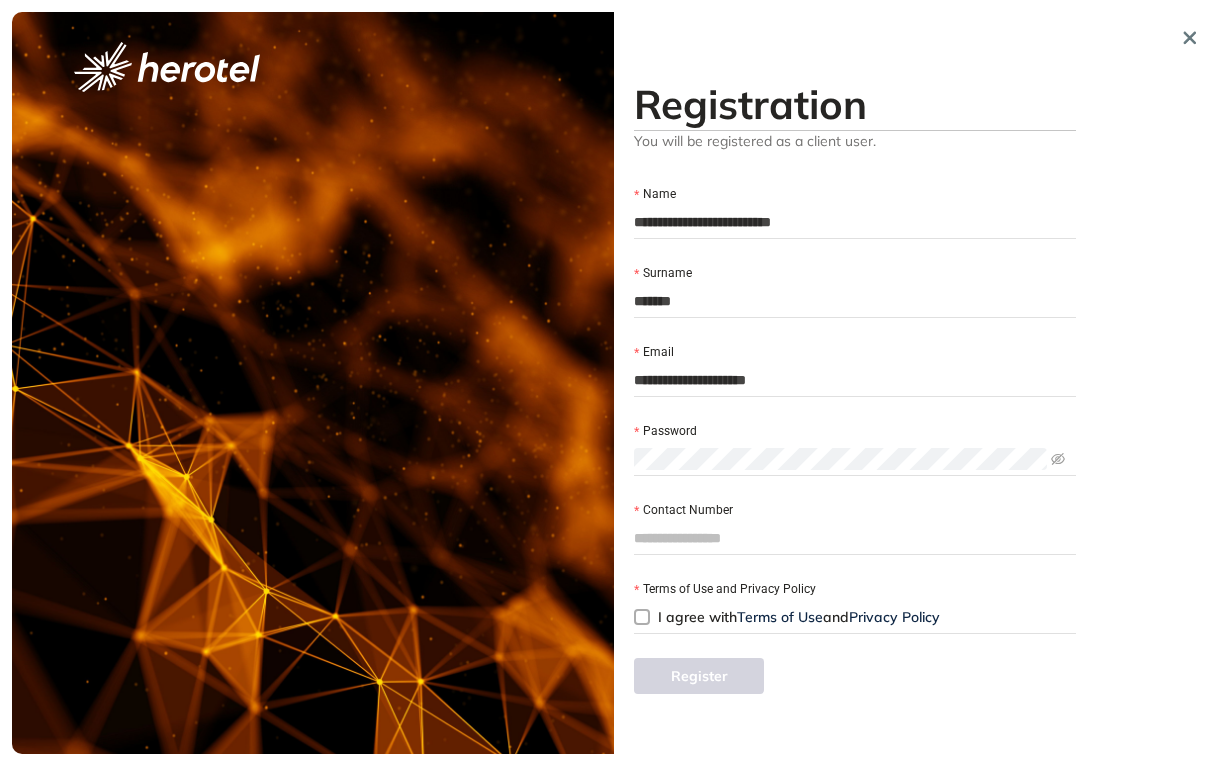 click on "Contact Number" at bounding box center [855, 538] 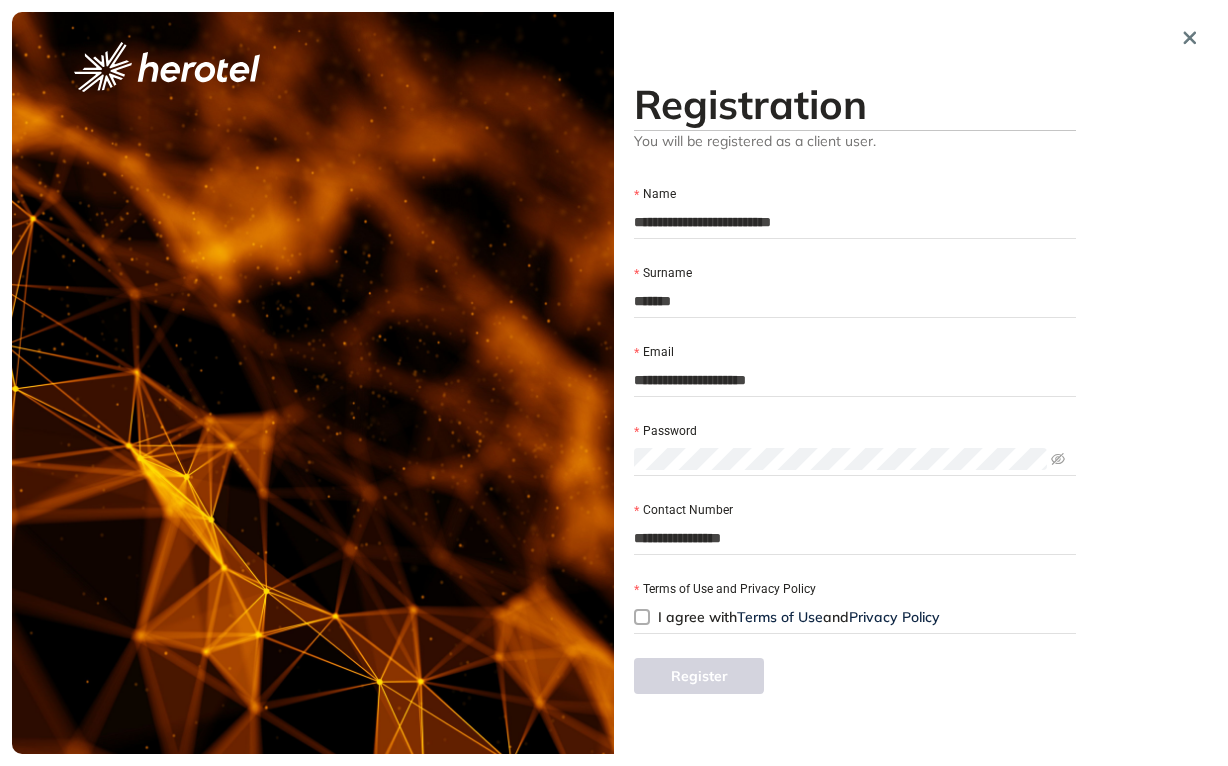 click on "**********" at bounding box center [855, 538] 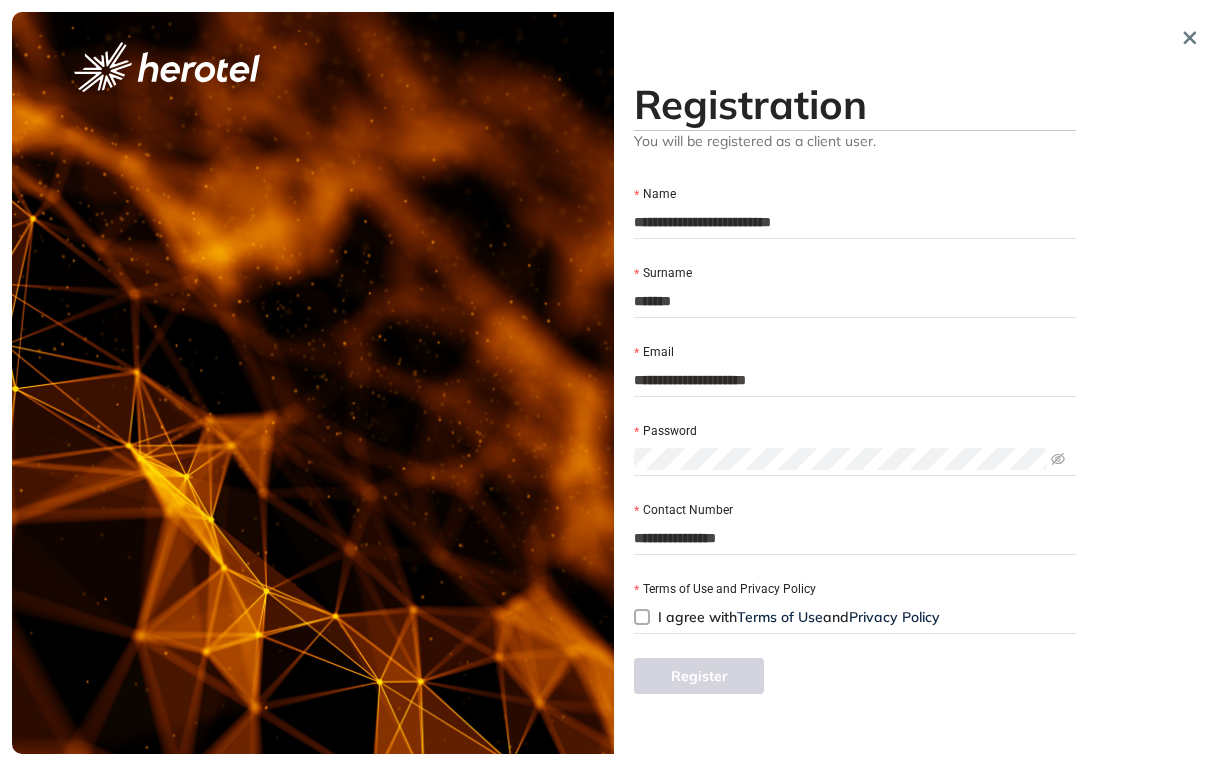 click on "**********" at bounding box center (855, 538) 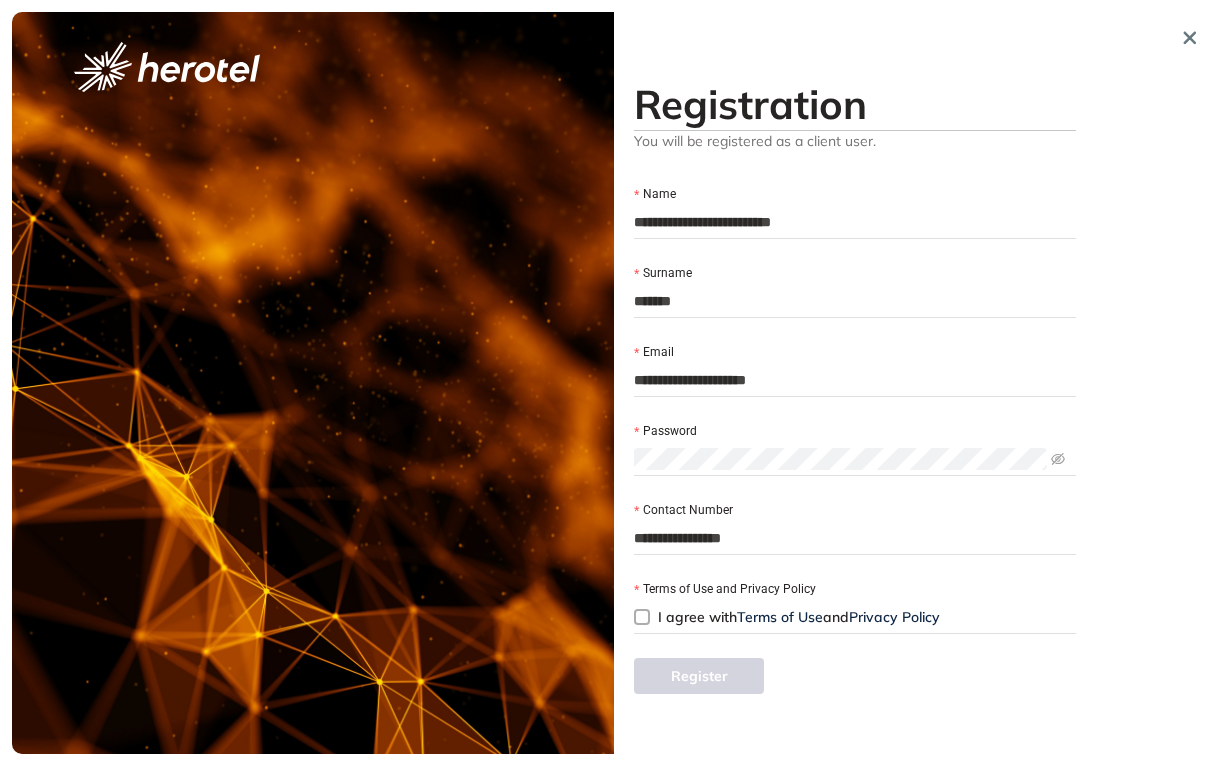 type on "**********" 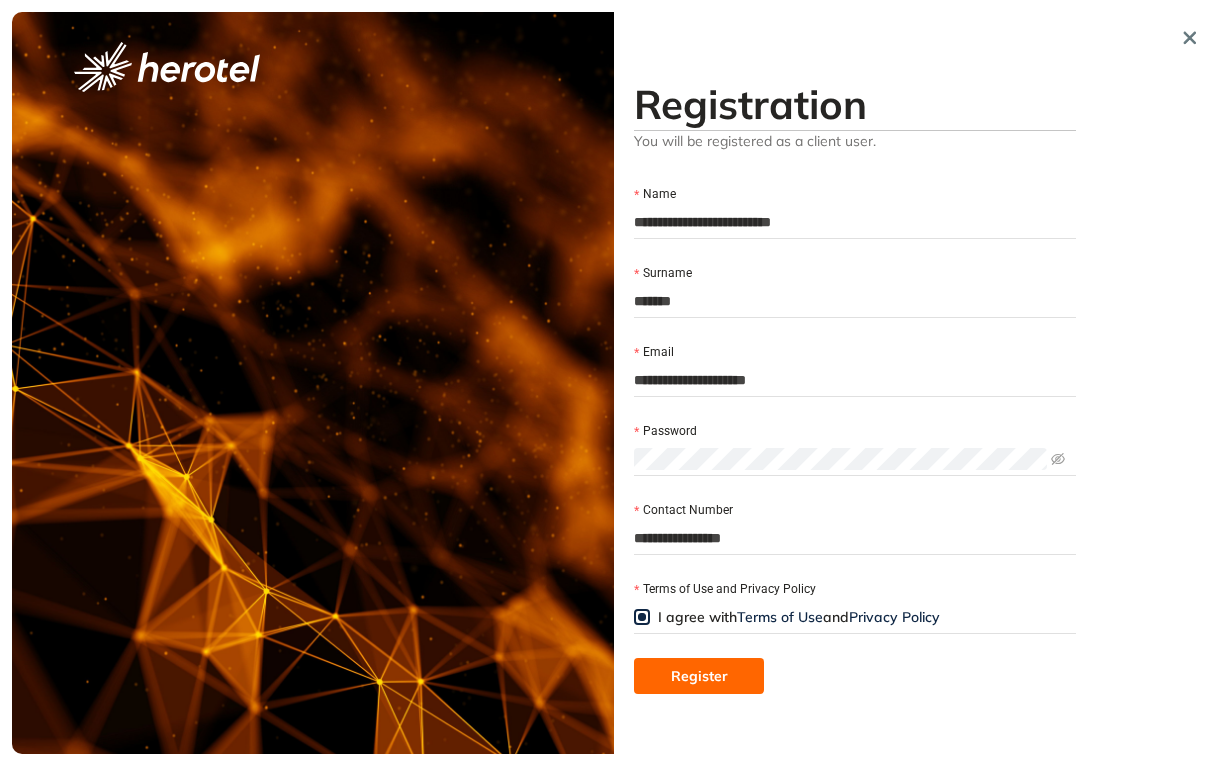 click on "Register" at bounding box center [699, 676] 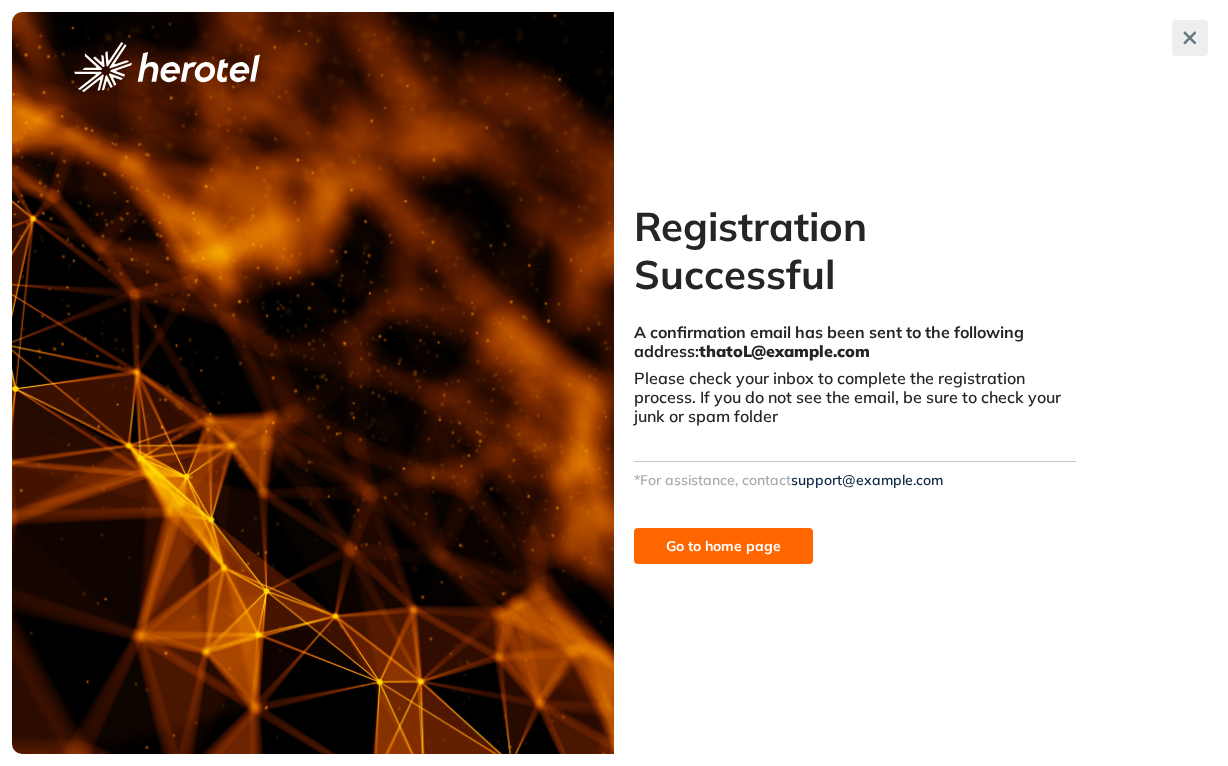 click 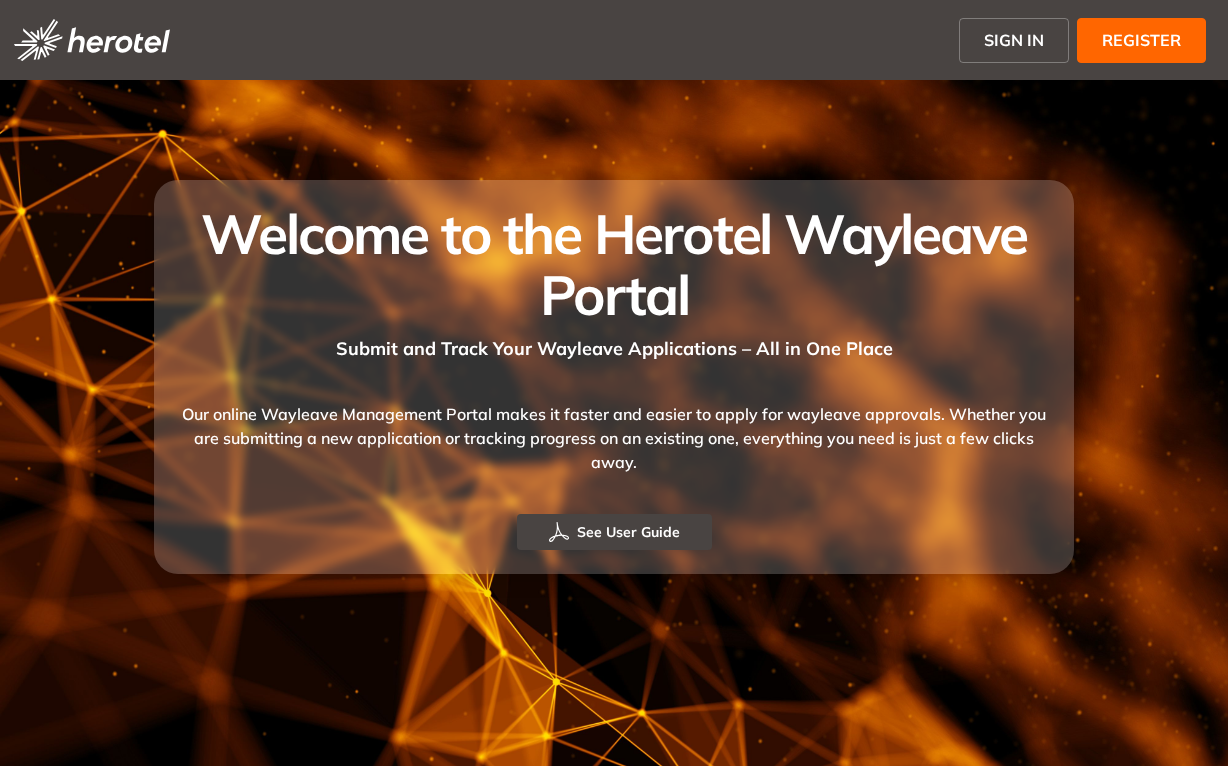 click on "REGISTER" at bounding box center [1141, 40] 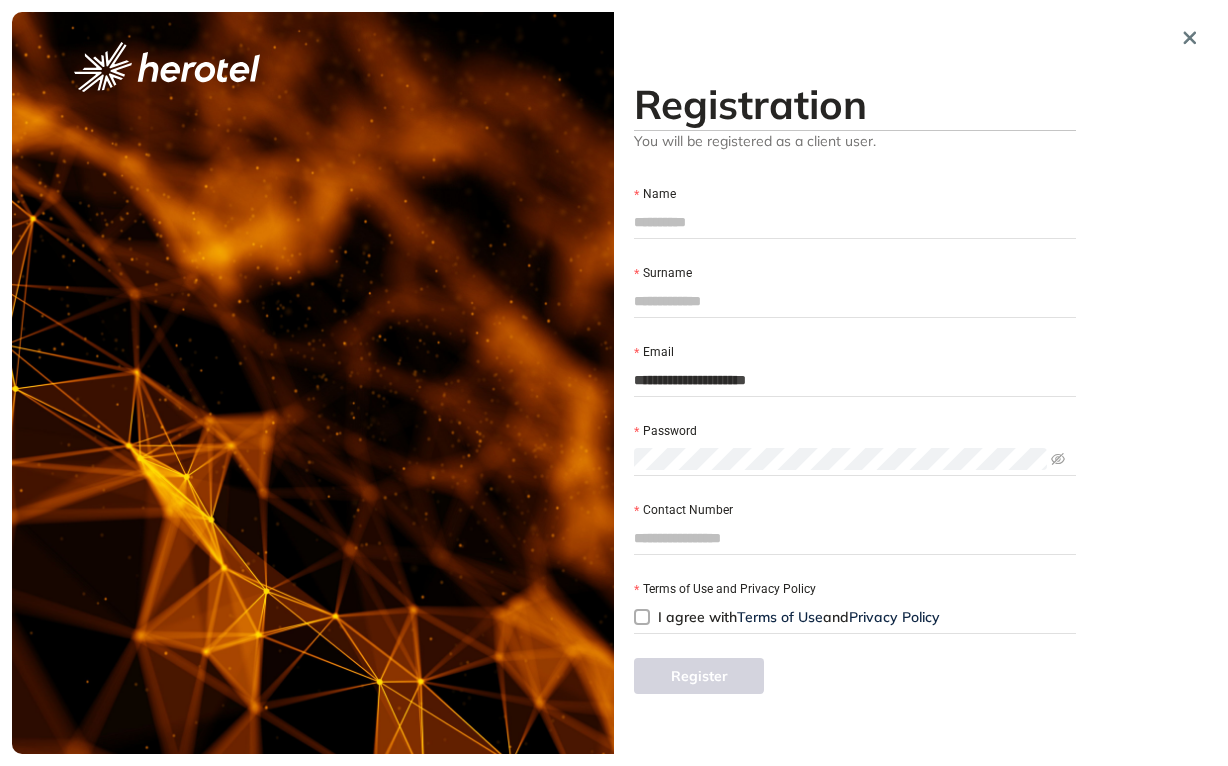 click on "Name" at bounding box center [855, 222] 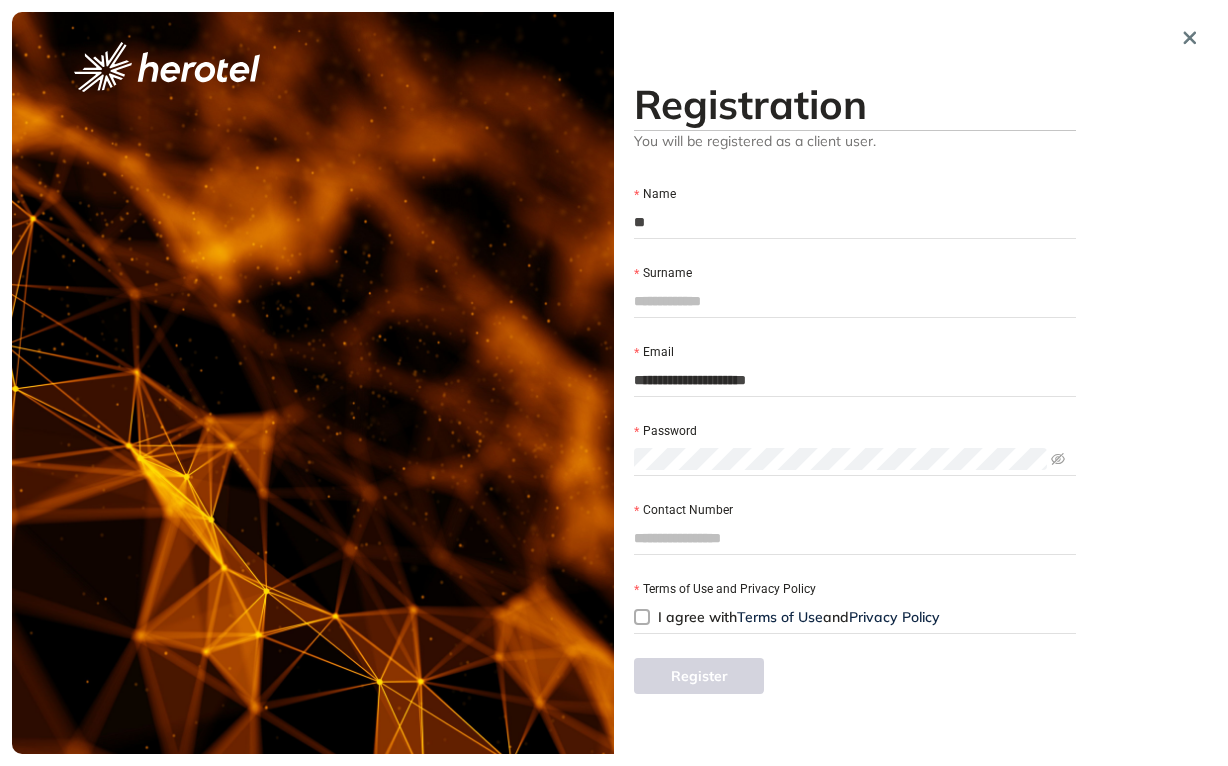 type on "*" 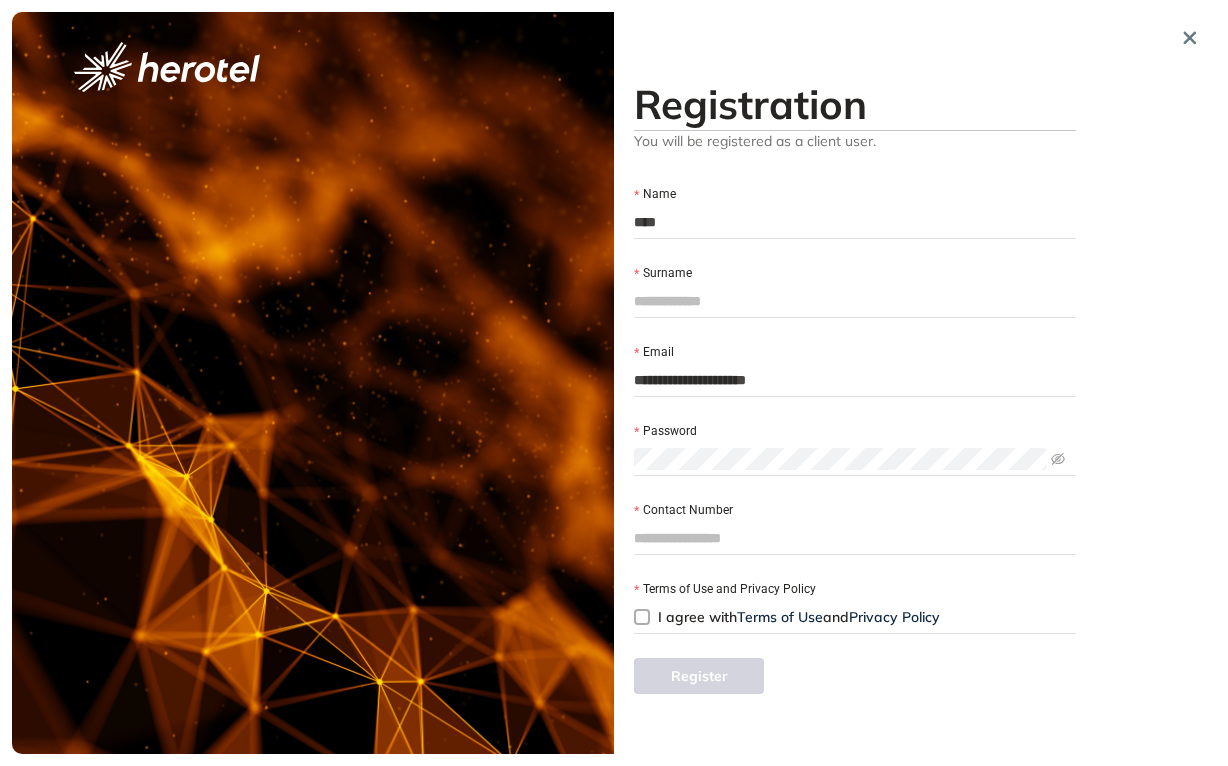 click on "****" at bounding box center (855, 222) 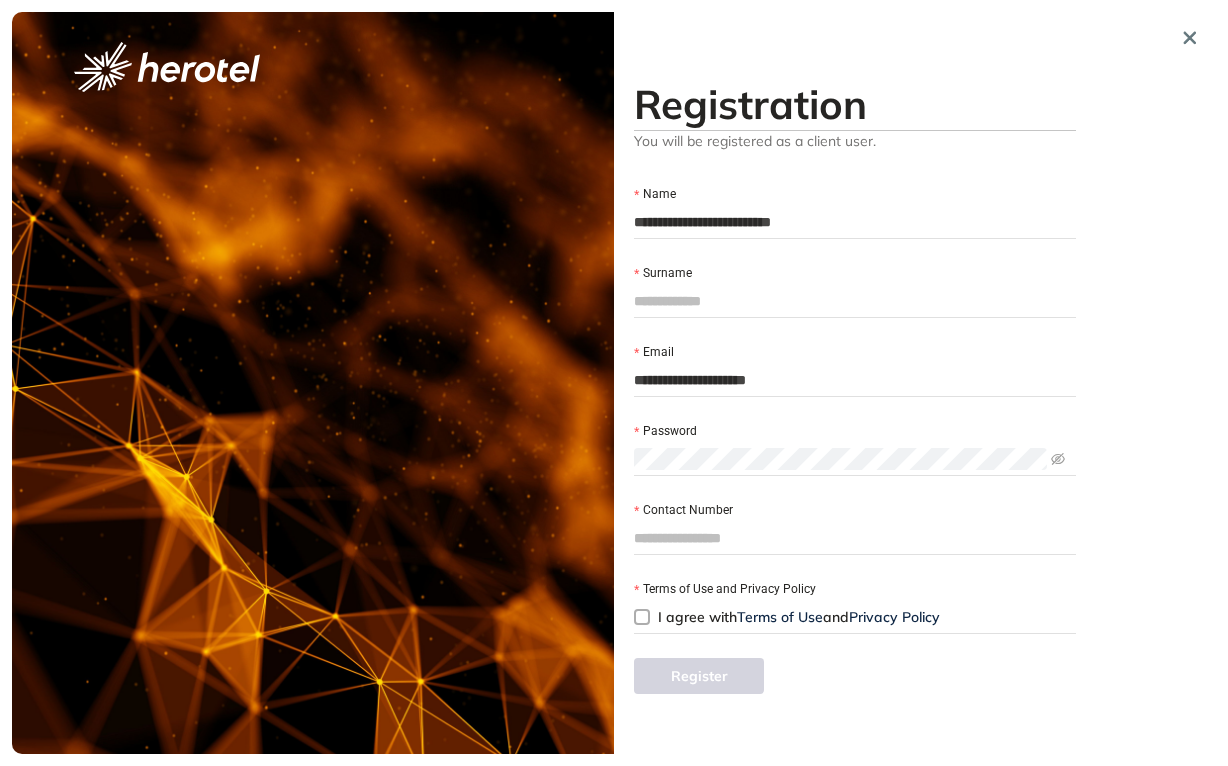 type on "**********" 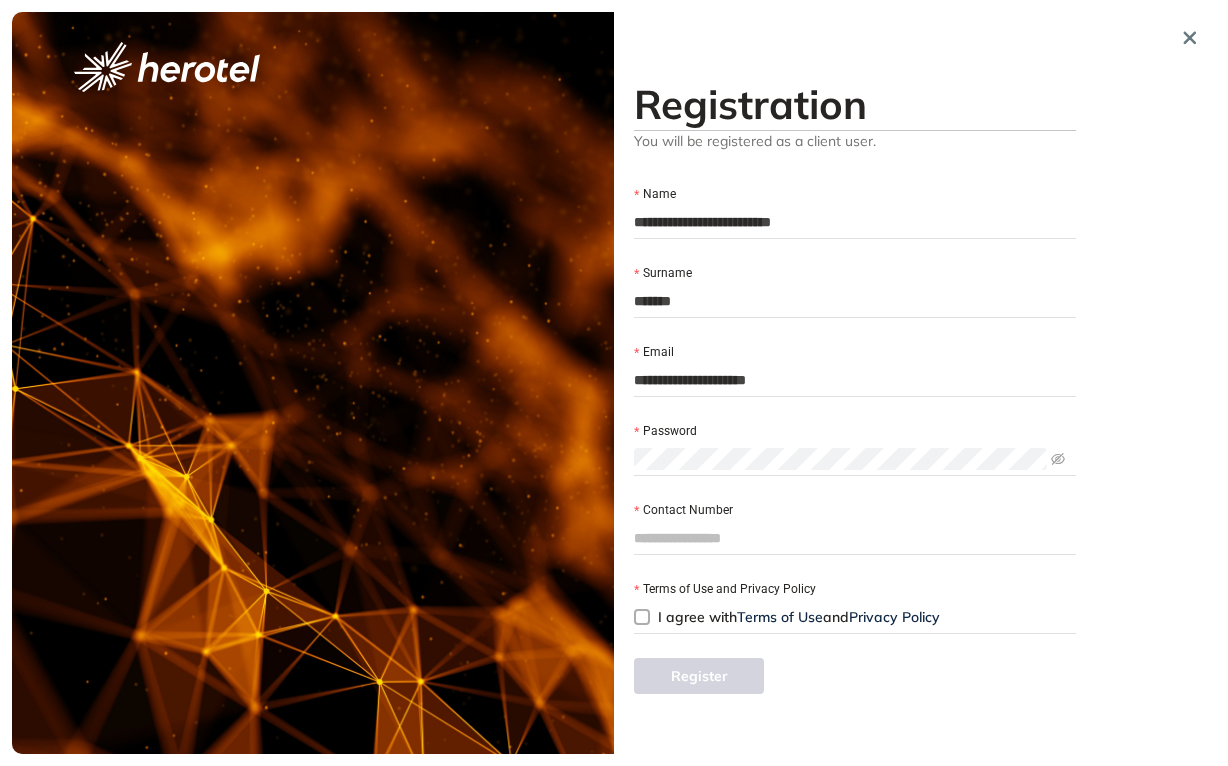 type on "**********" 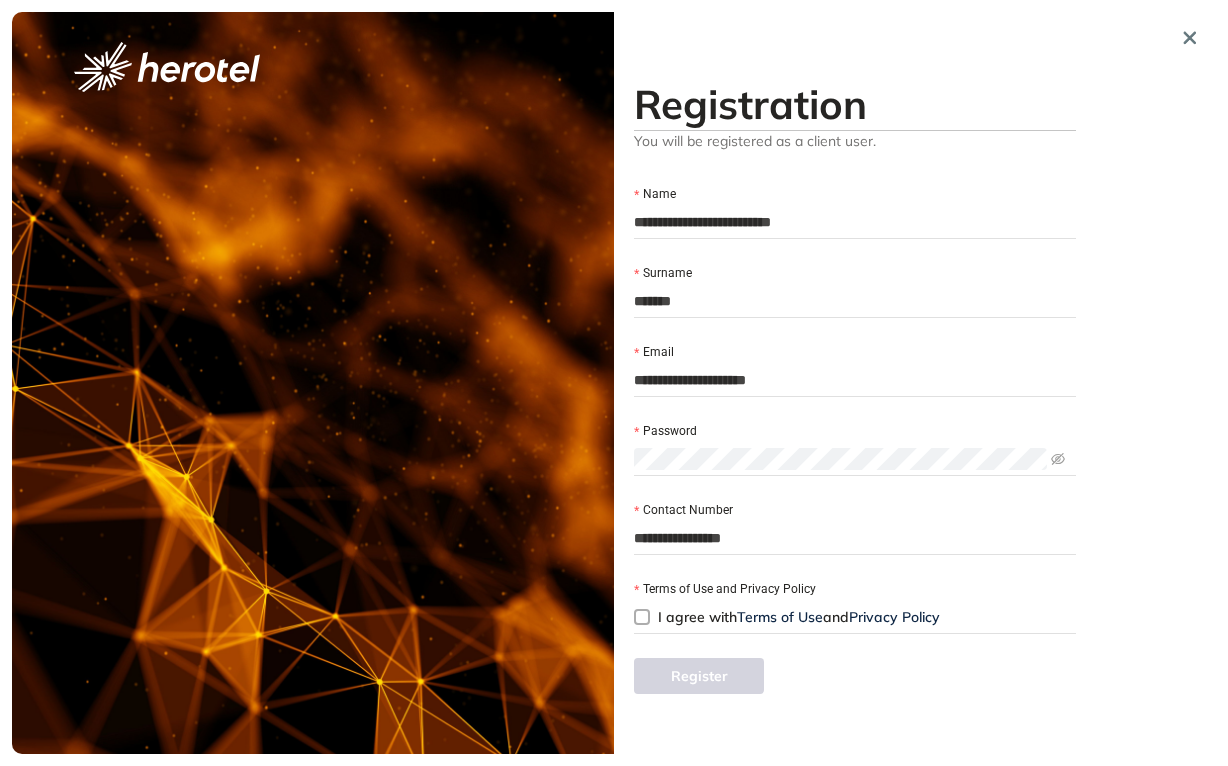 drag, startPoint x: 747, startPoint y: 222, endPoint x: 837, endPoint y: 220, distance: 90.02222 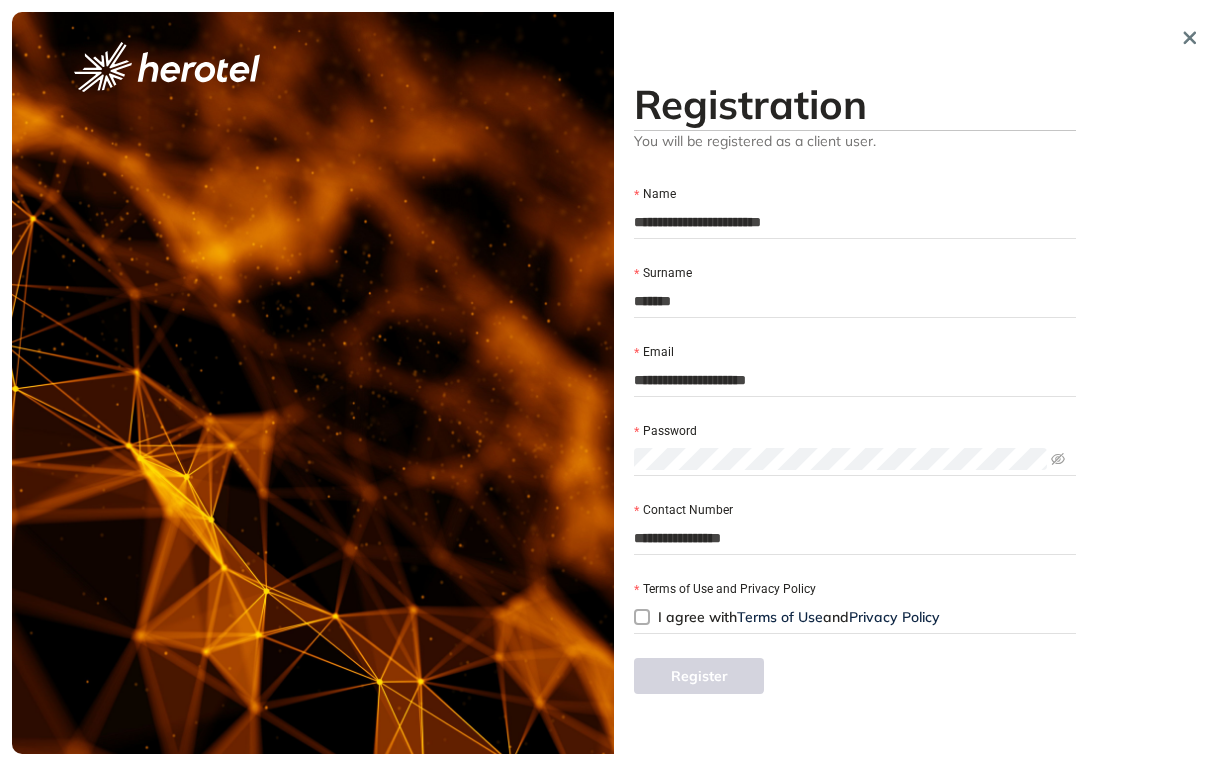 type on "**********" 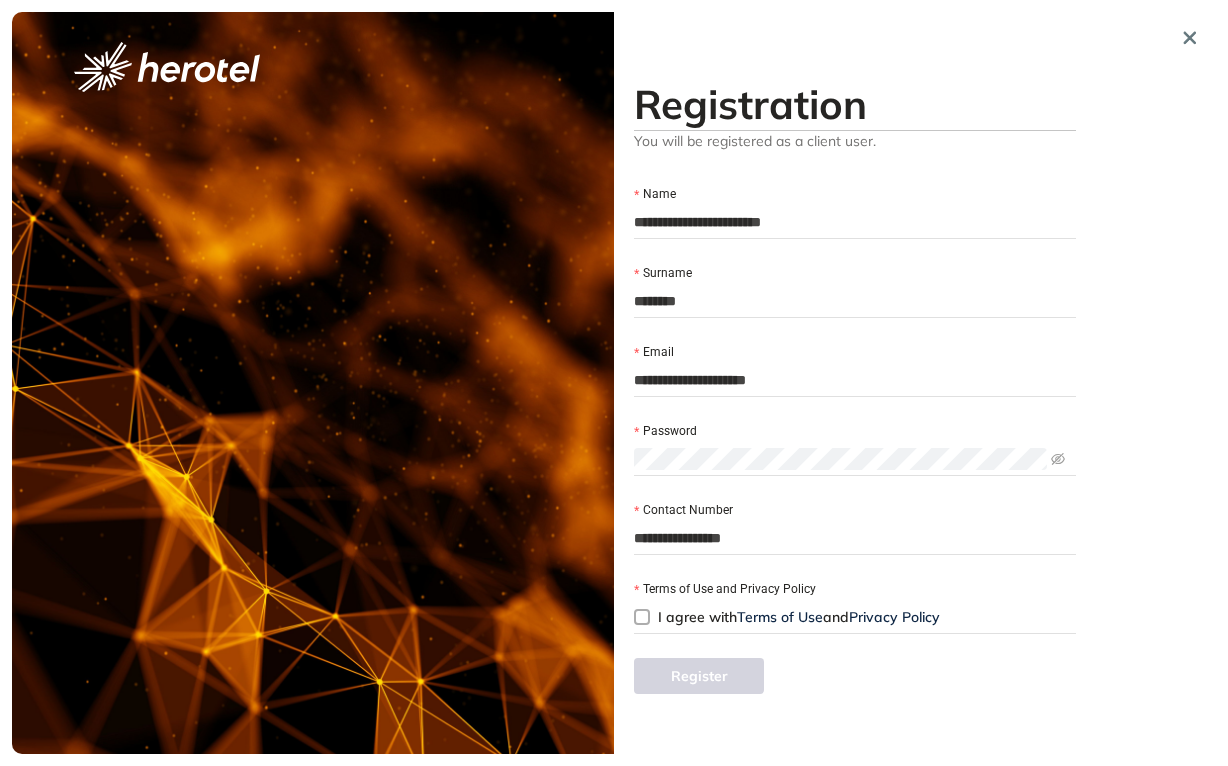 type on "********" 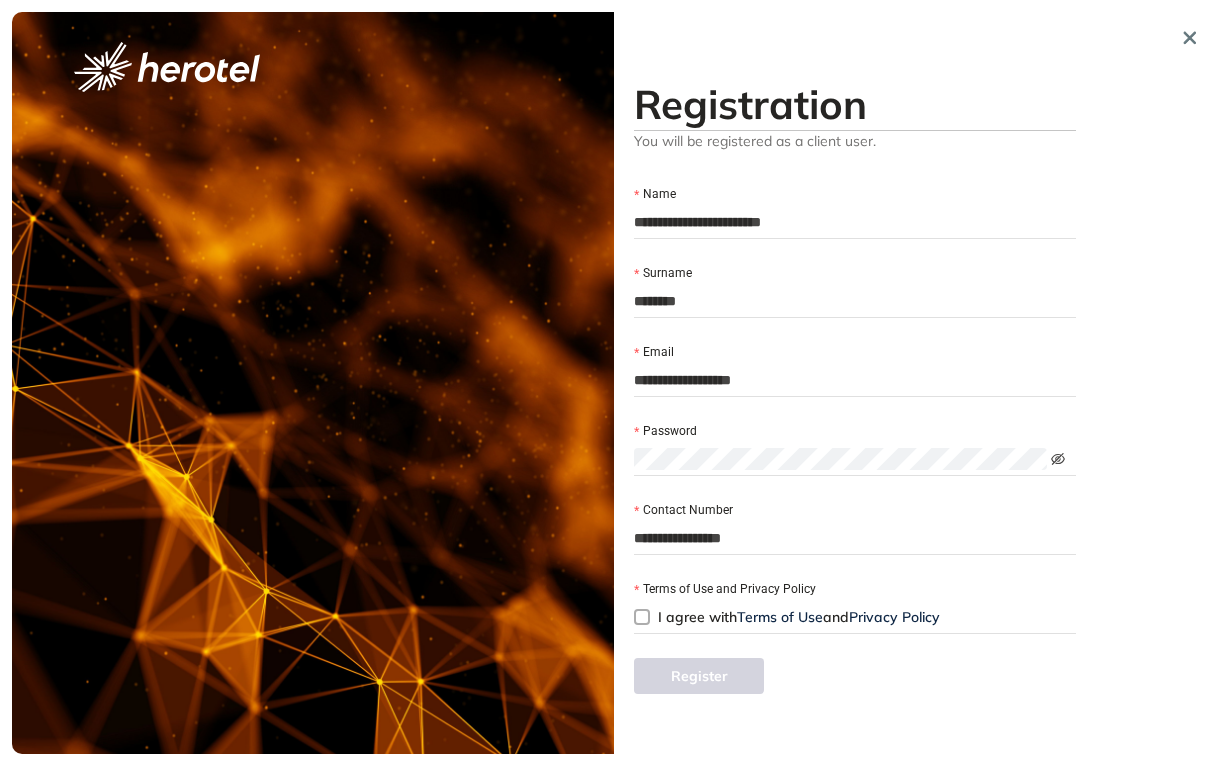 type on "**********" 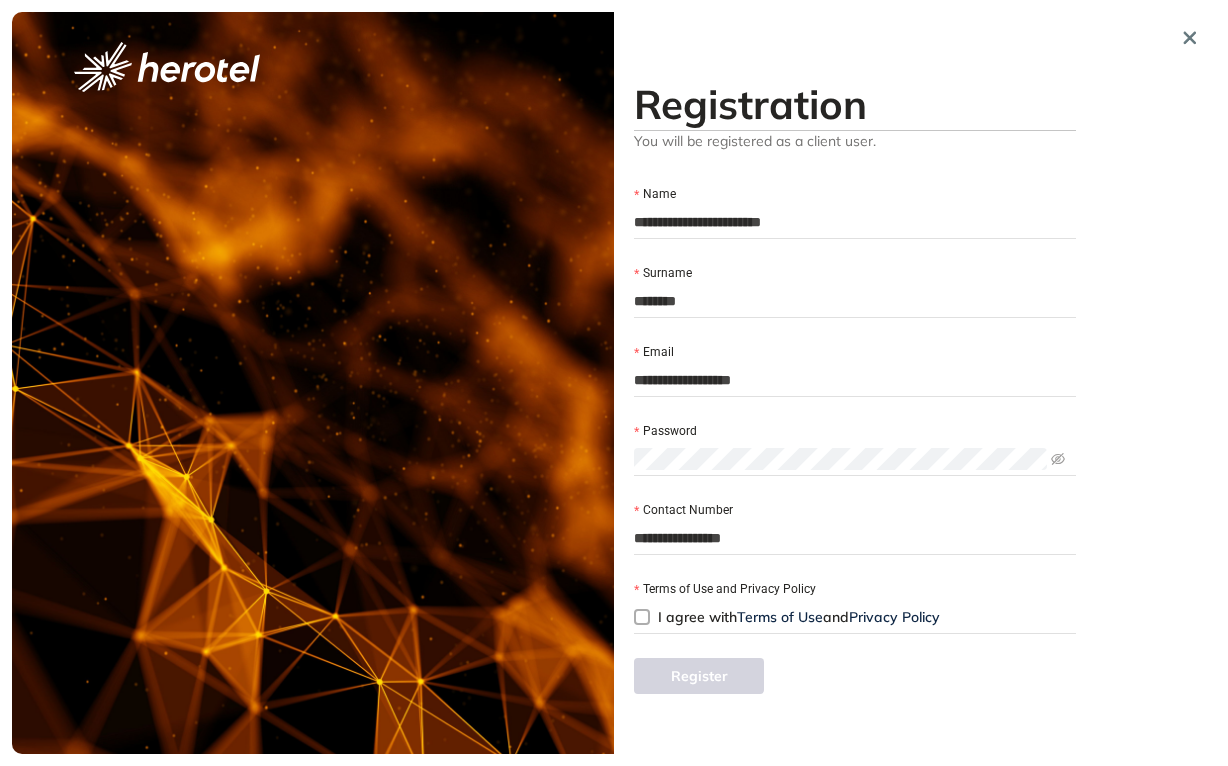 click on "**********" at bounding box center [855, 383] 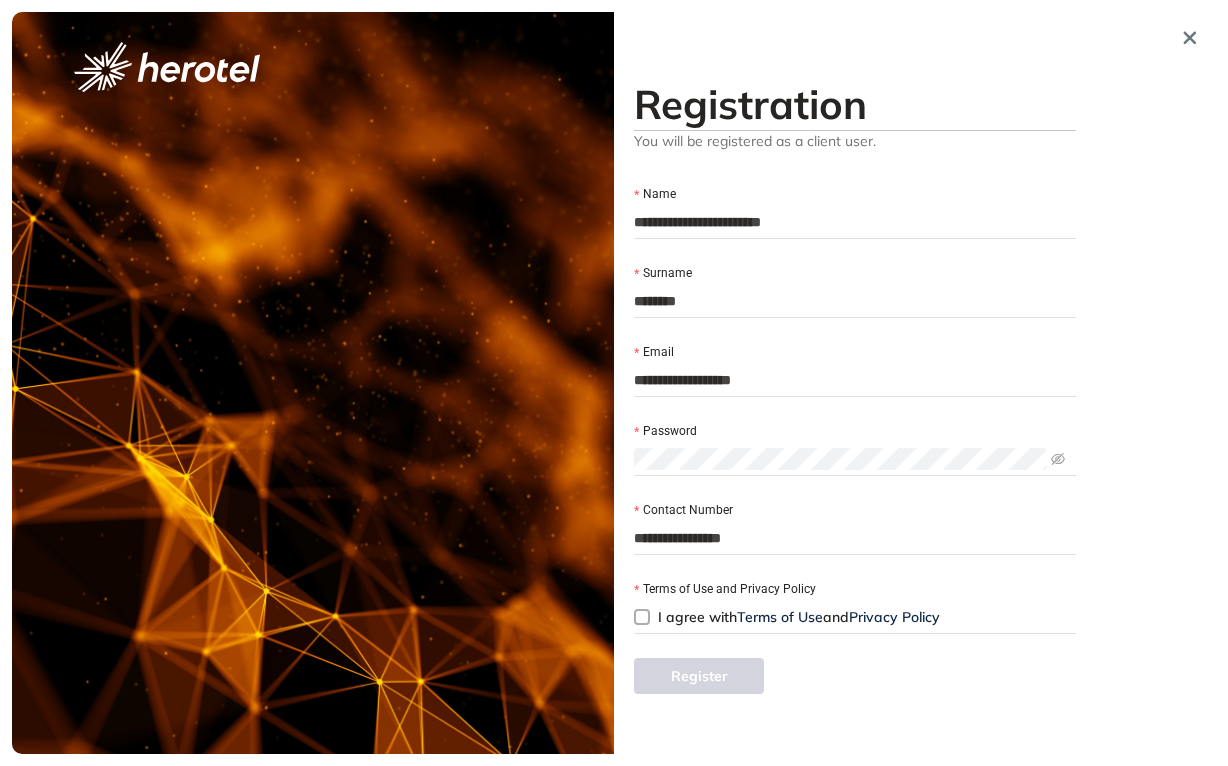 drag, startPoint x: 682, startPoint y: 534, endPoint x: 801, endPoint y: 534, distance: 119 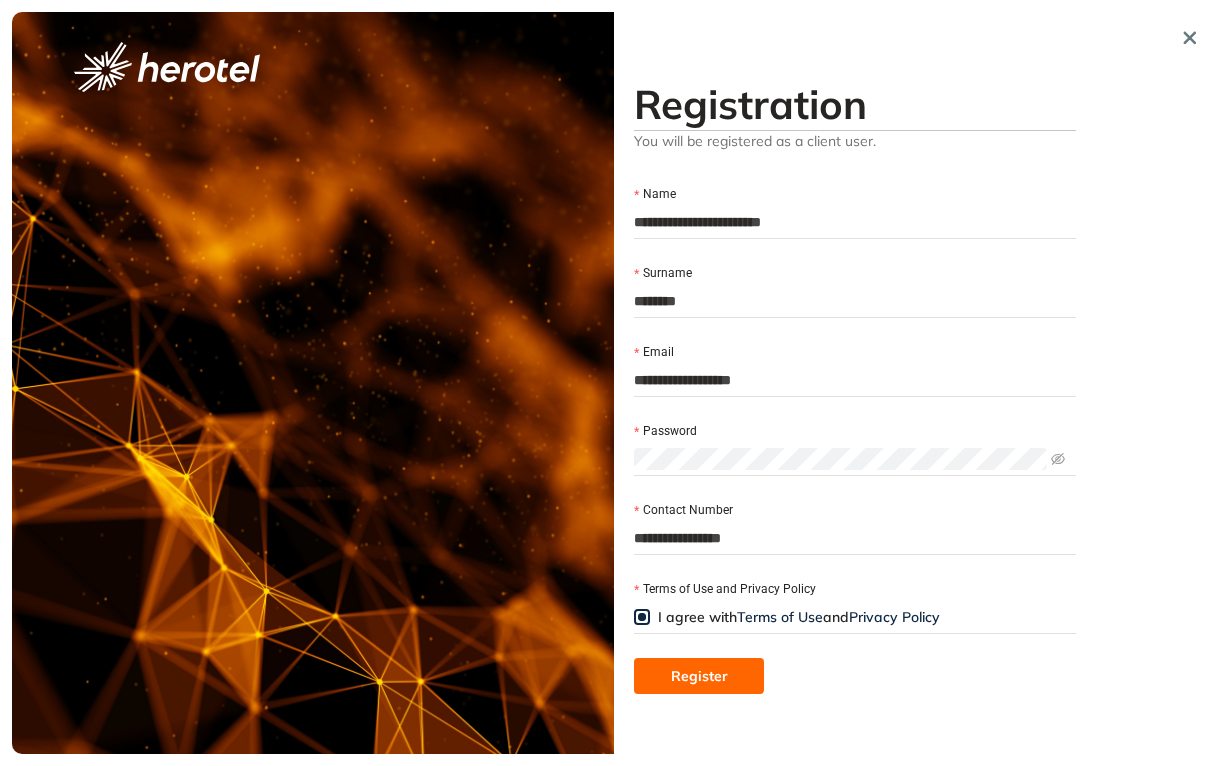 click on "**********" at bounding box center (855, 538) 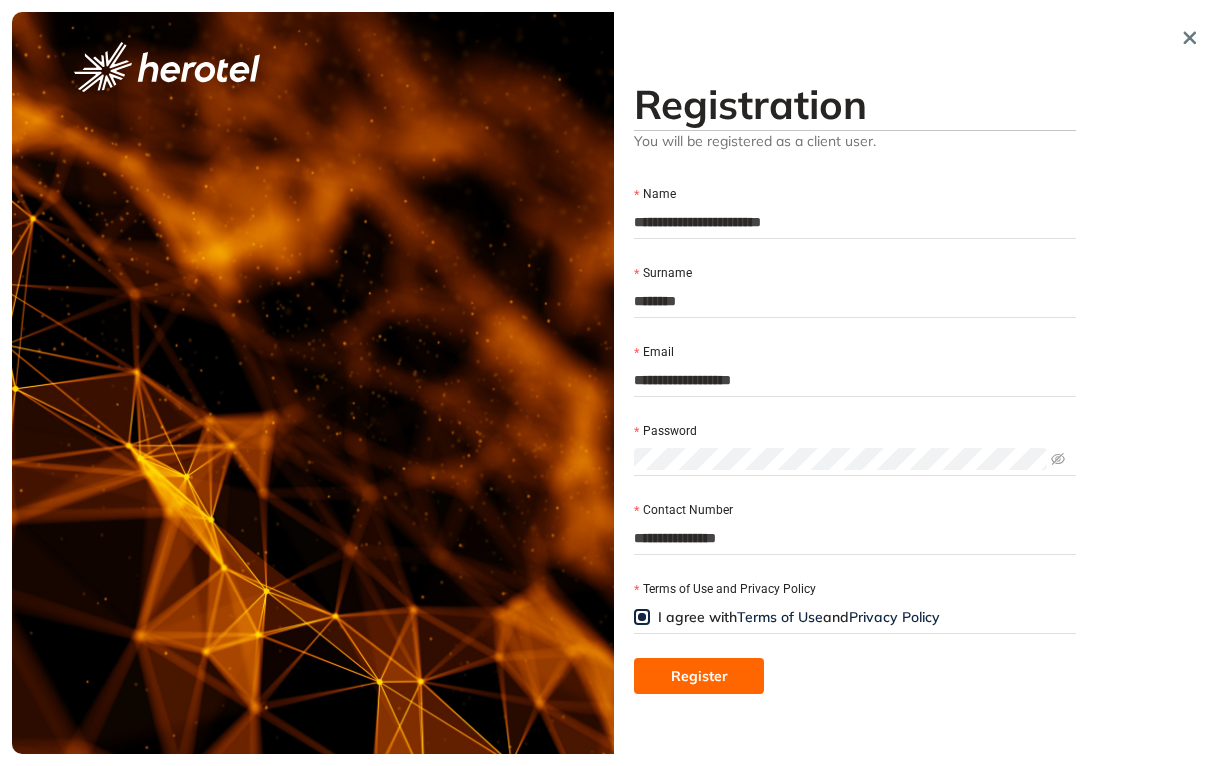 click on "**********" at bounding box center [855, 538] 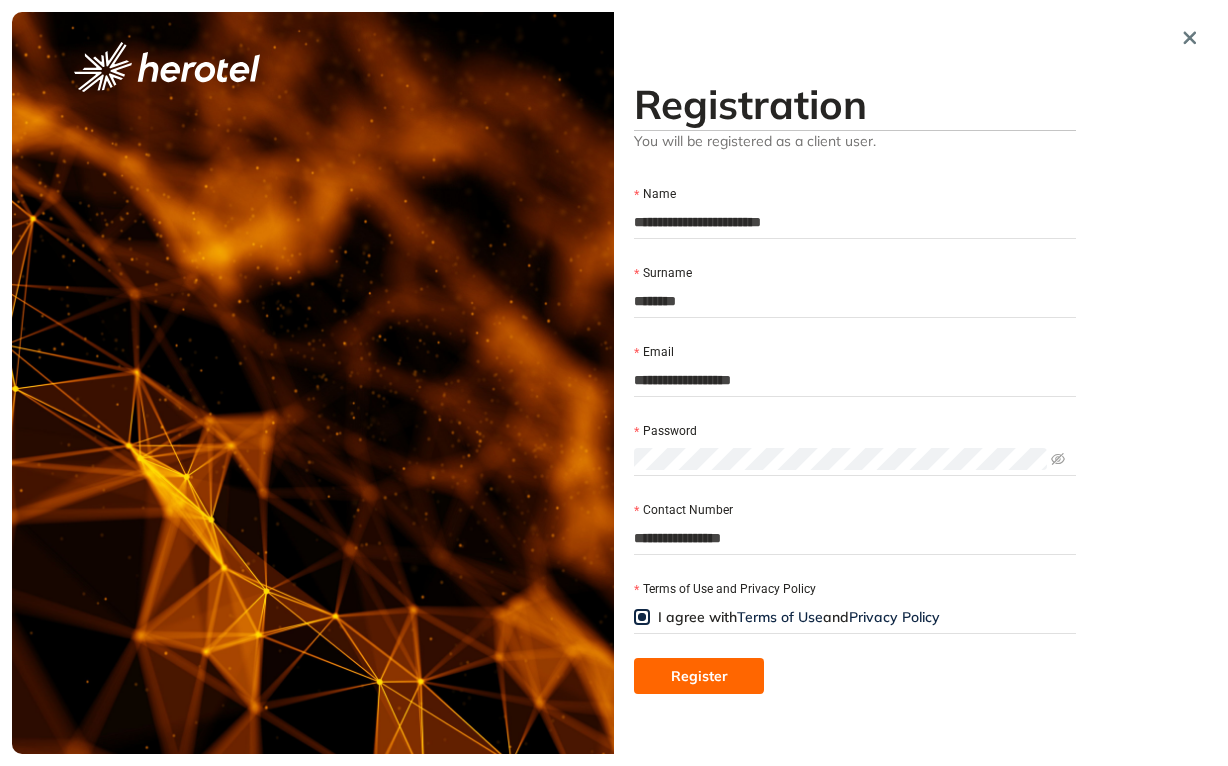 click on "**********" at bounding box center [855, 538] 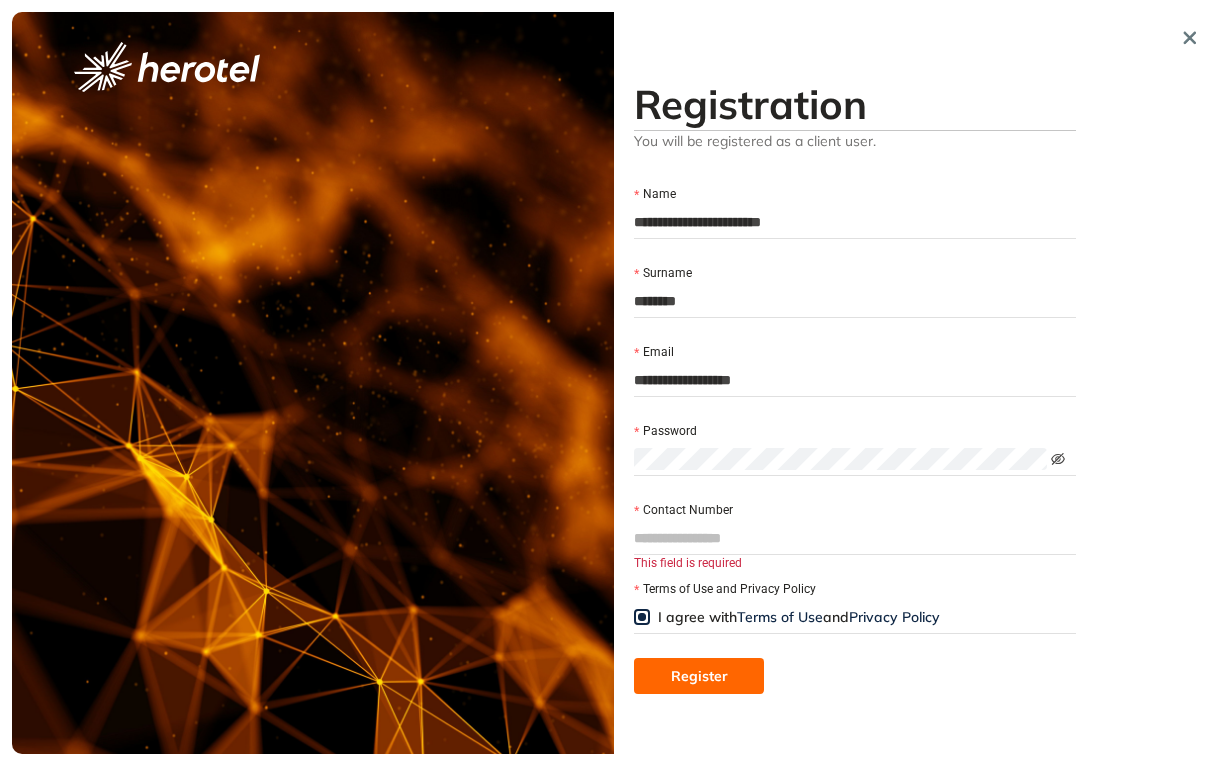 click 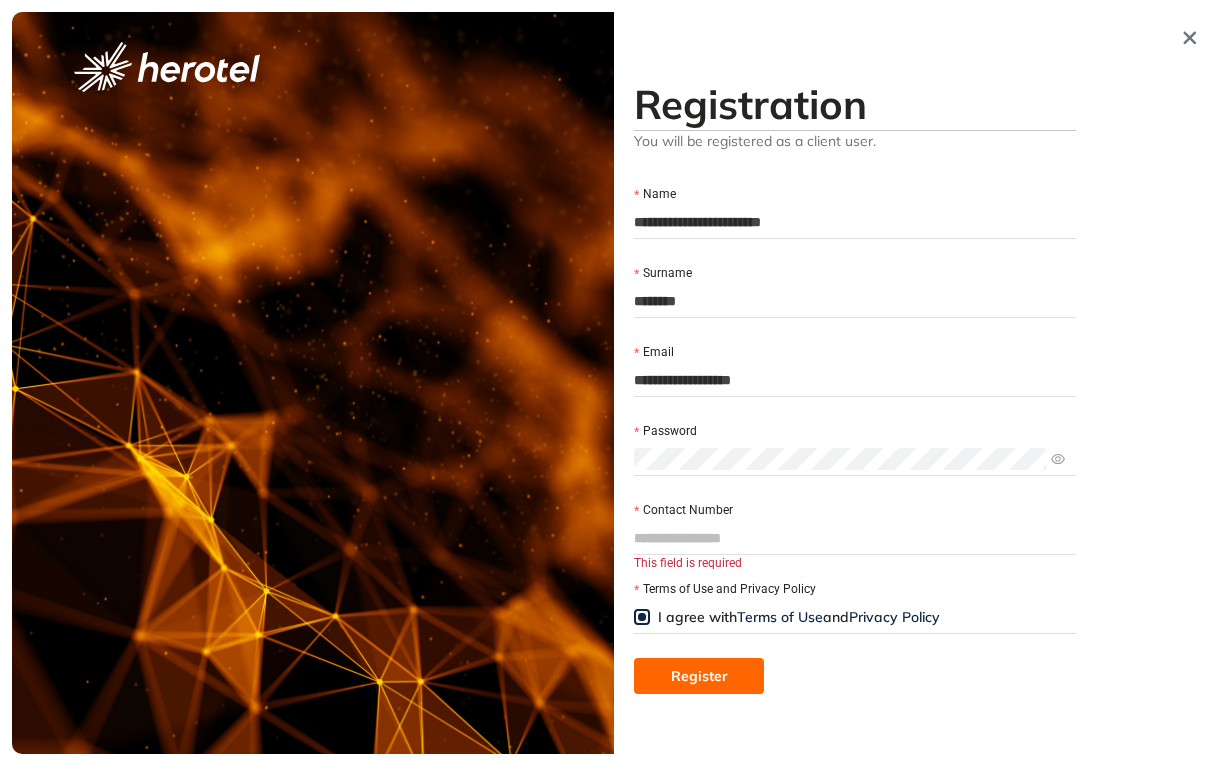 click 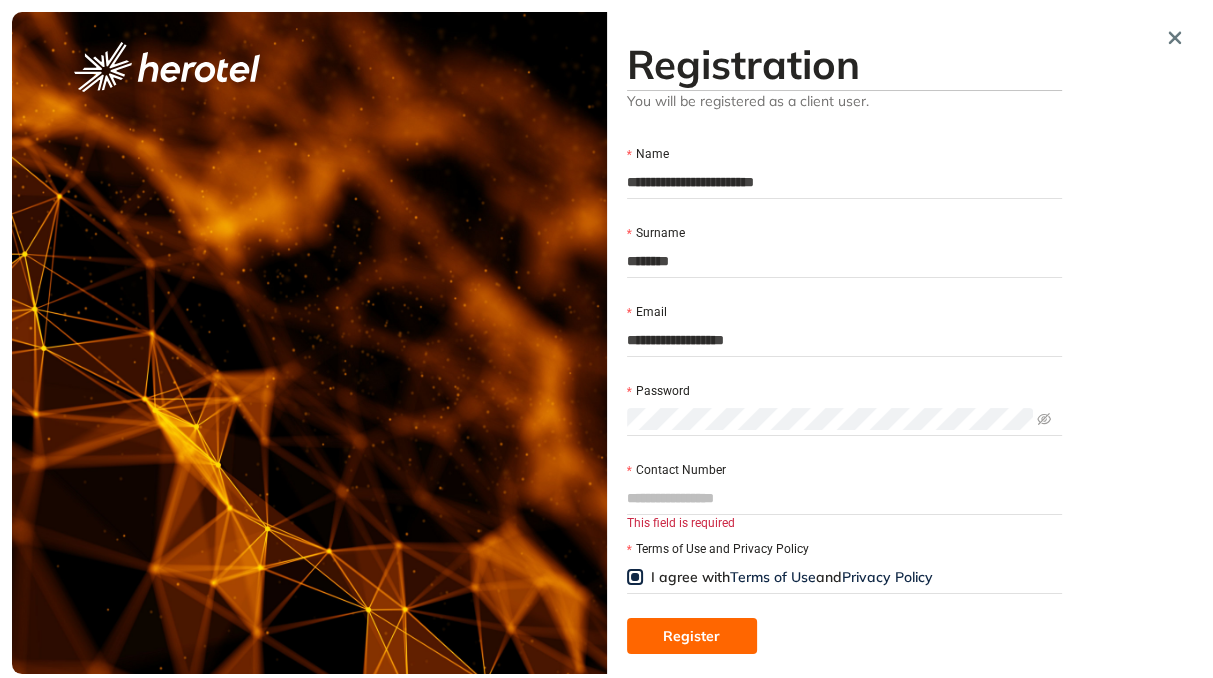 click on "Contact Number" at bounding box center [845, 498] 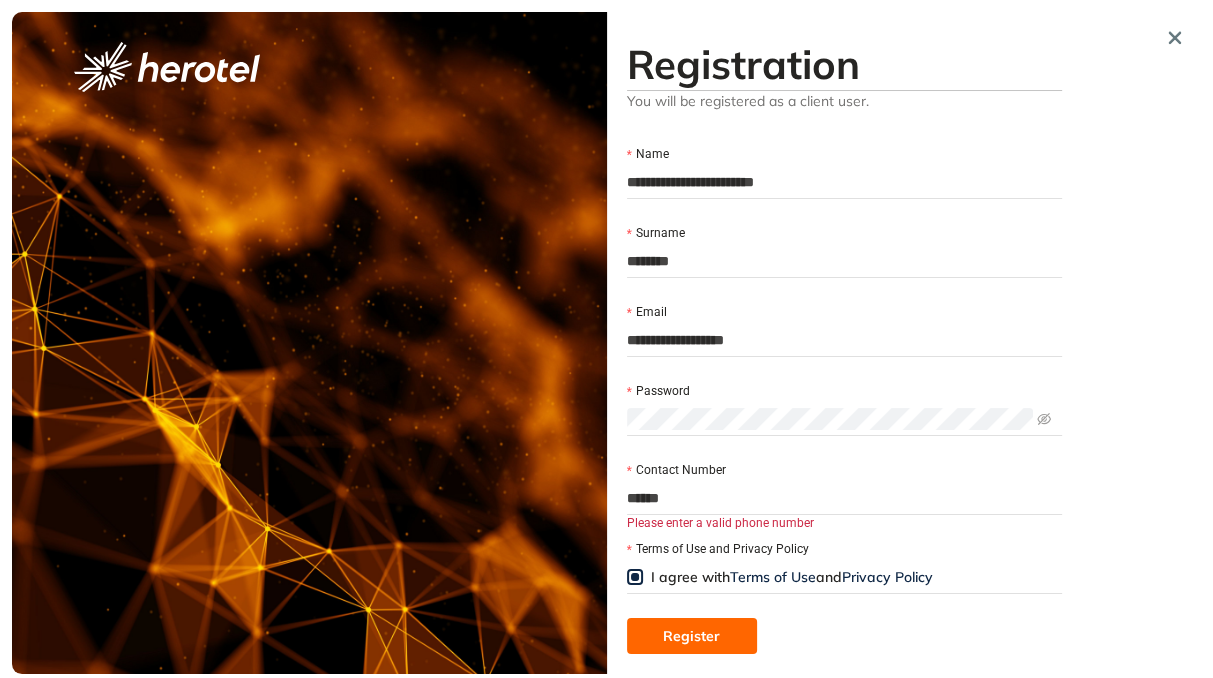 type on "*****" 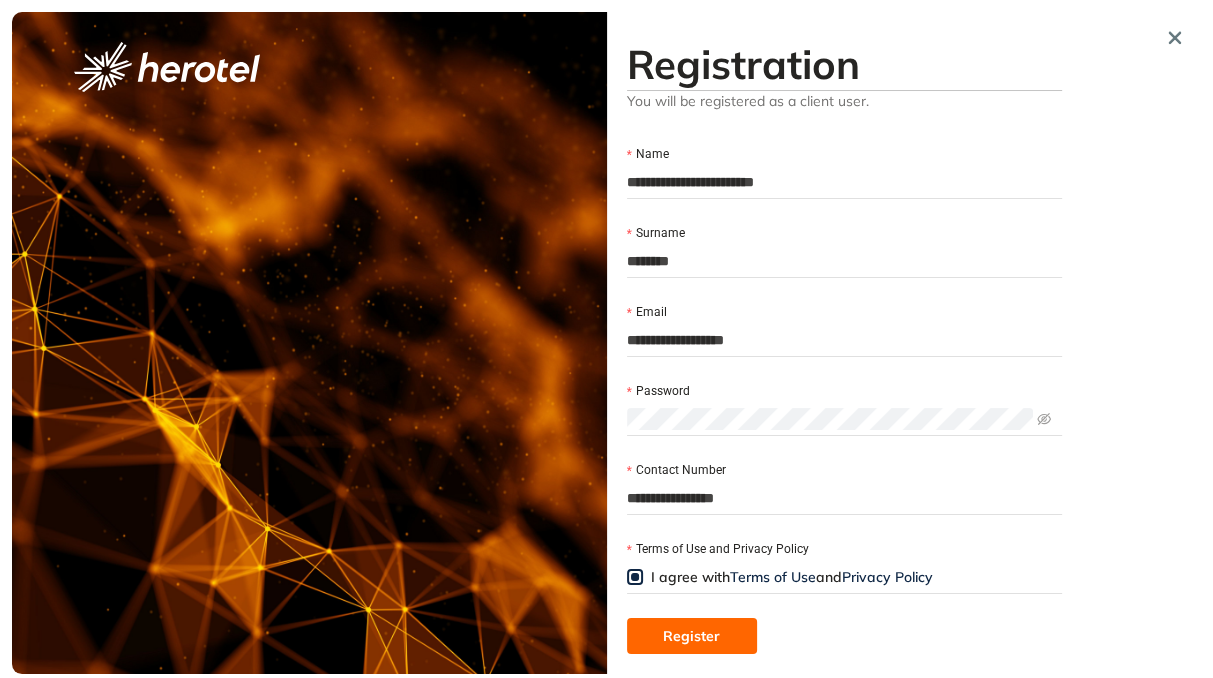 drag, startPoint x: 774, startPoint y: 499, endPoint x: 611, endPoint y: 501, distance: 163.01227 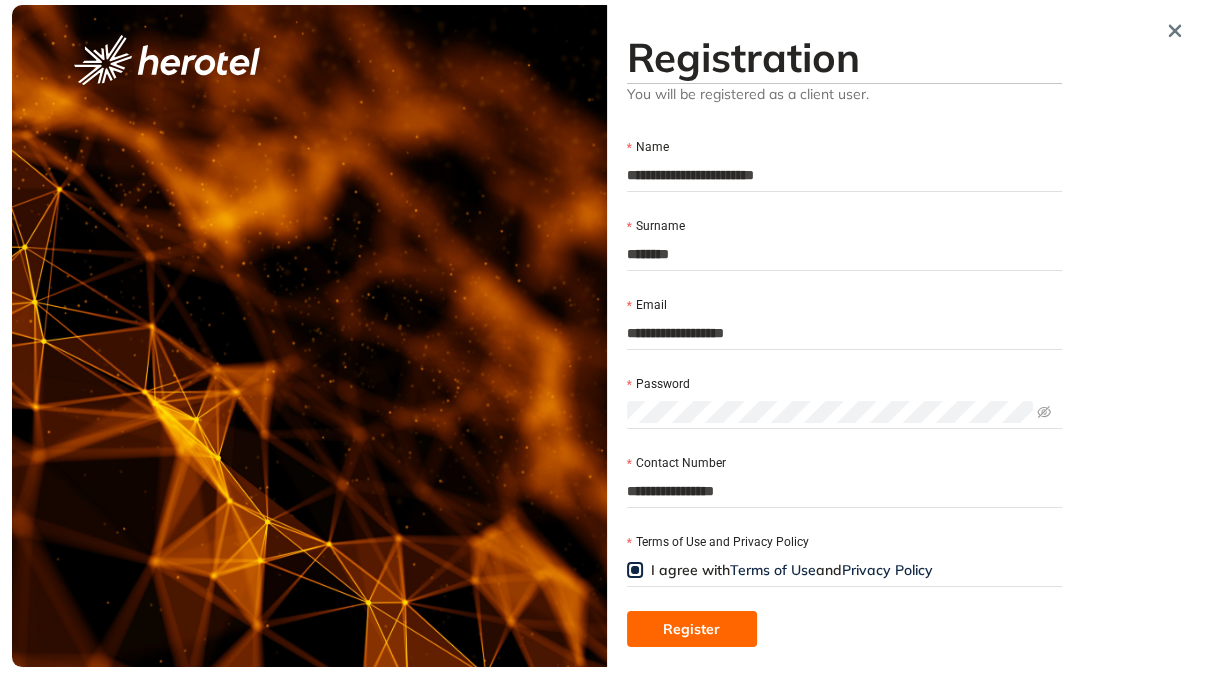 click on "Register" at bounding box center [691, 629] 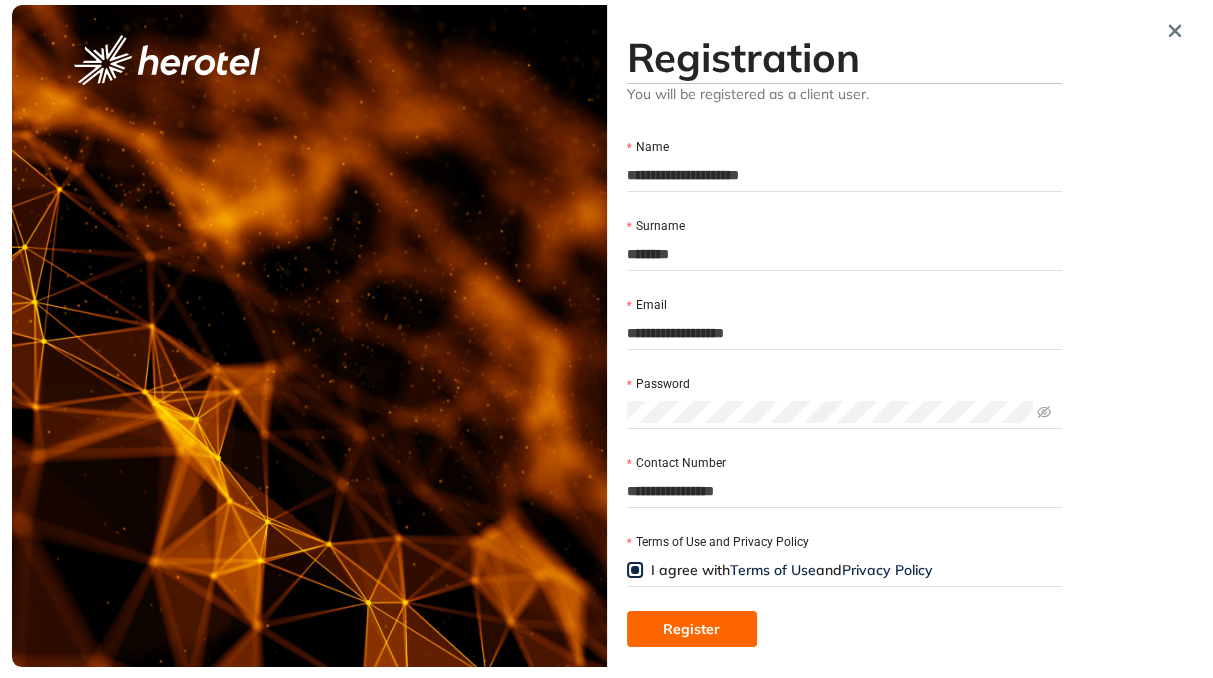 type on "**********" 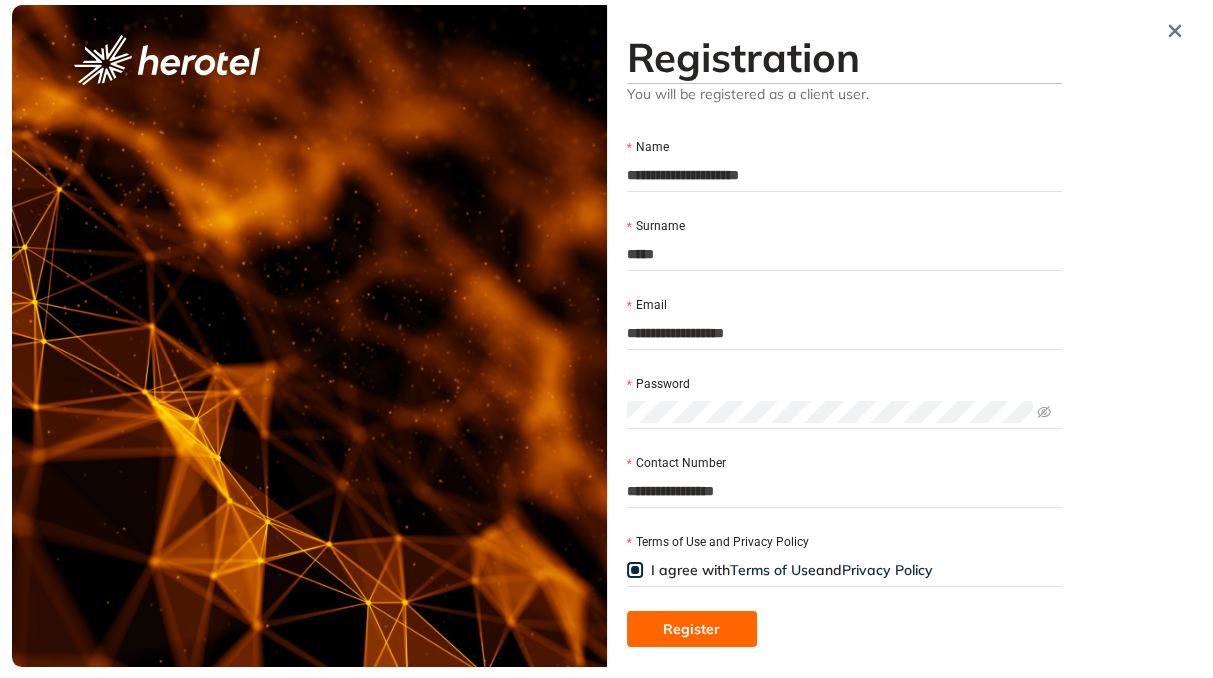 type on "*****" 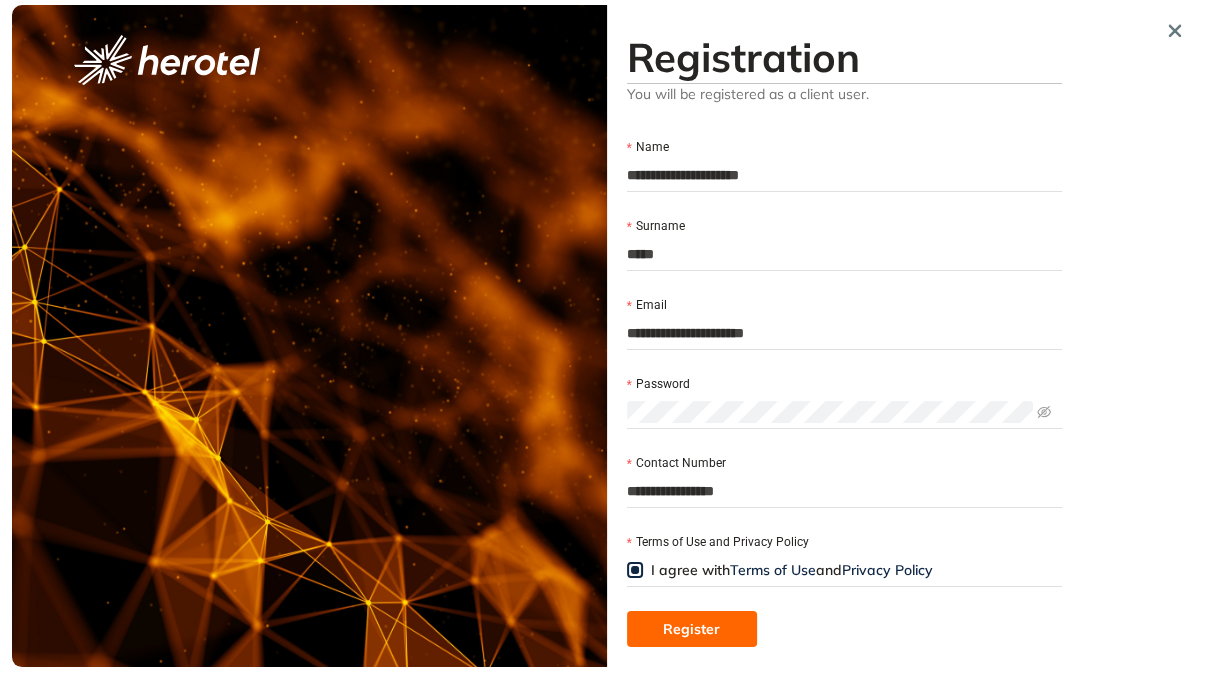 type on "**********" 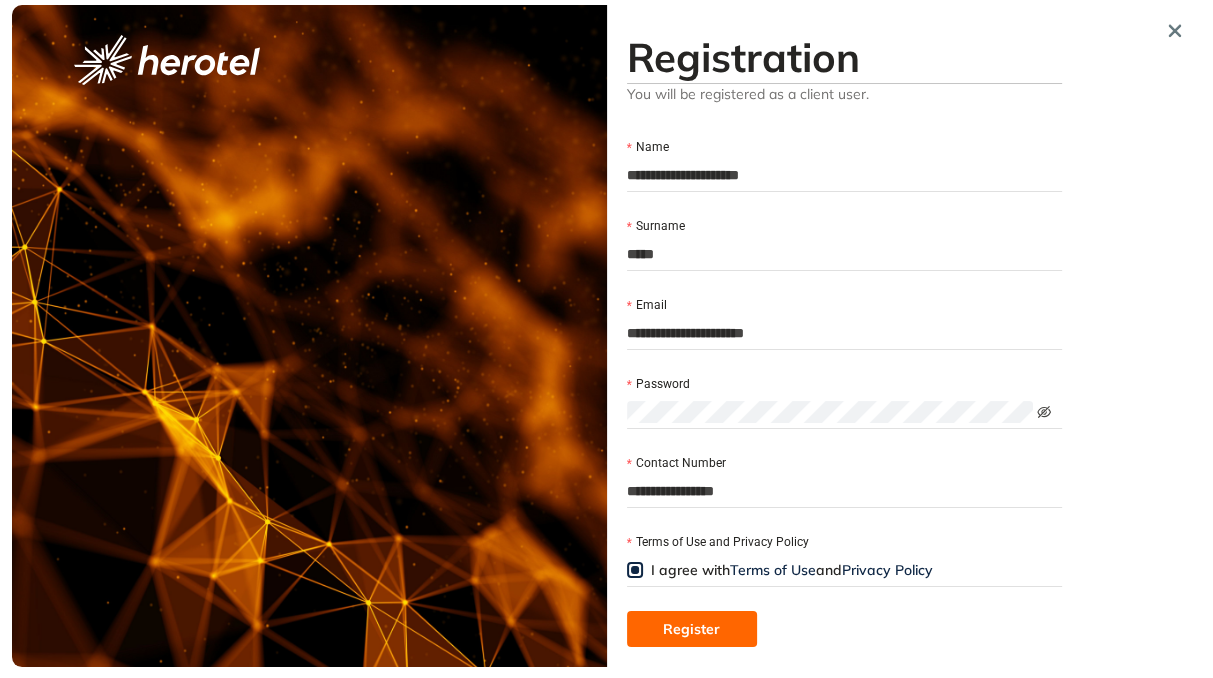 click 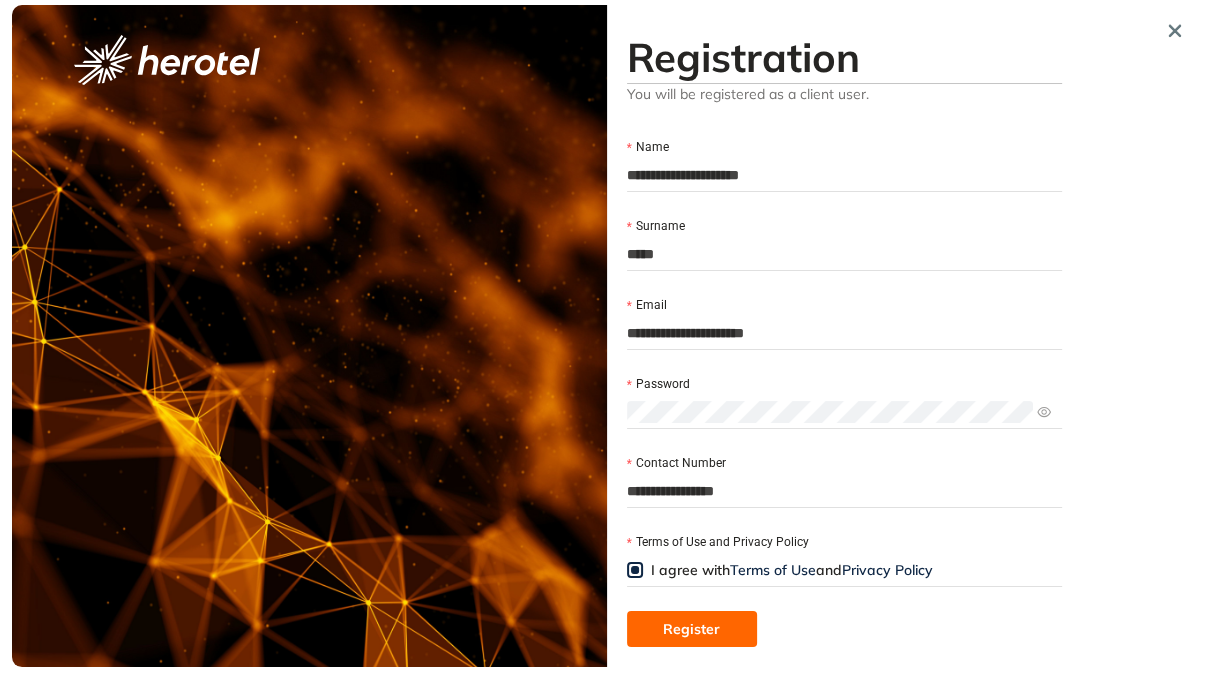 click on "**********" at bounding box center [845, 491] 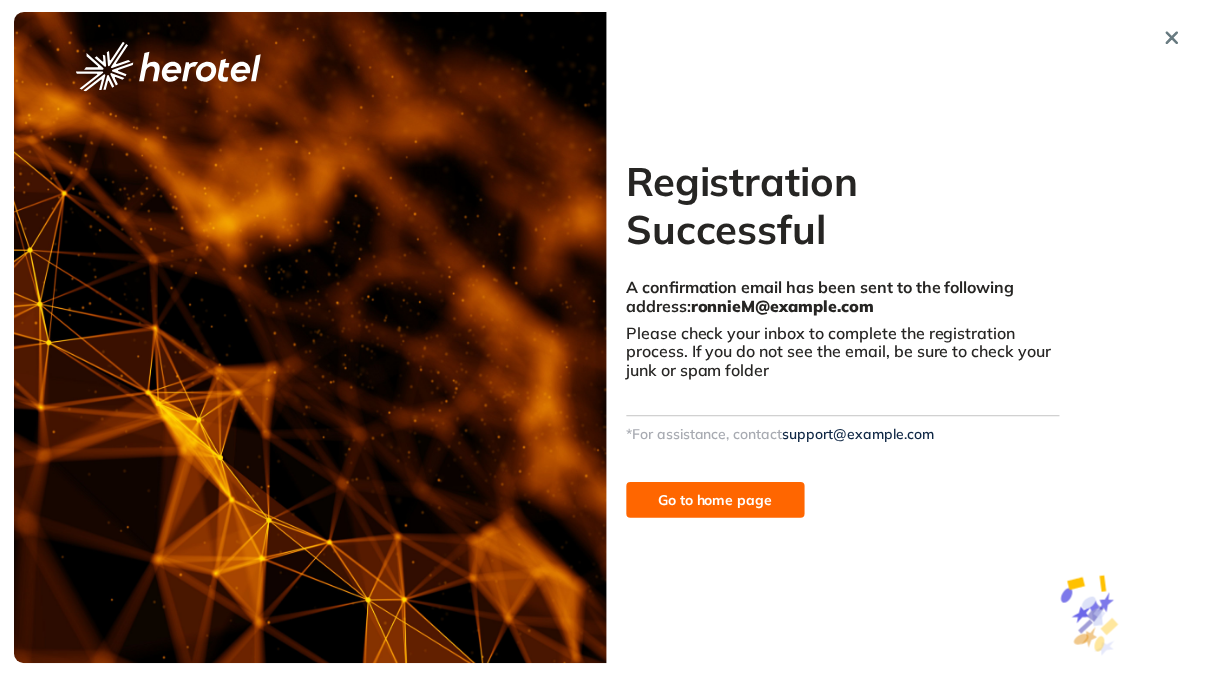 scroll, scrollTop: 0, scrollLeft: 0, axis: both 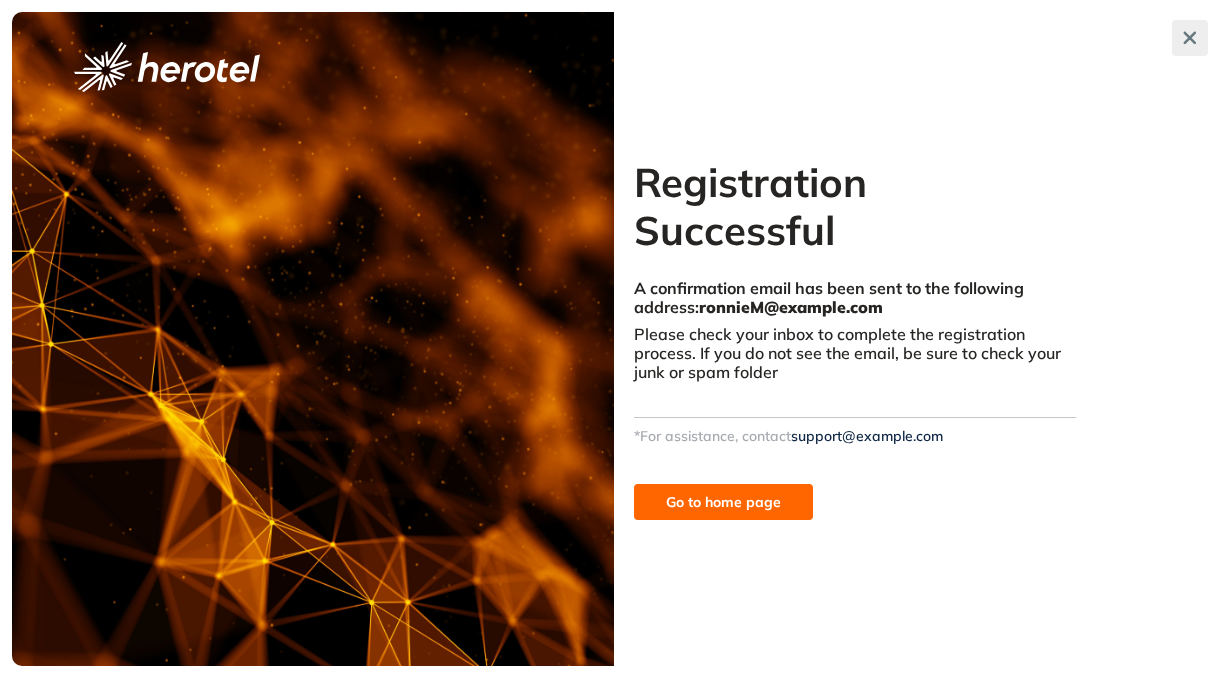 click 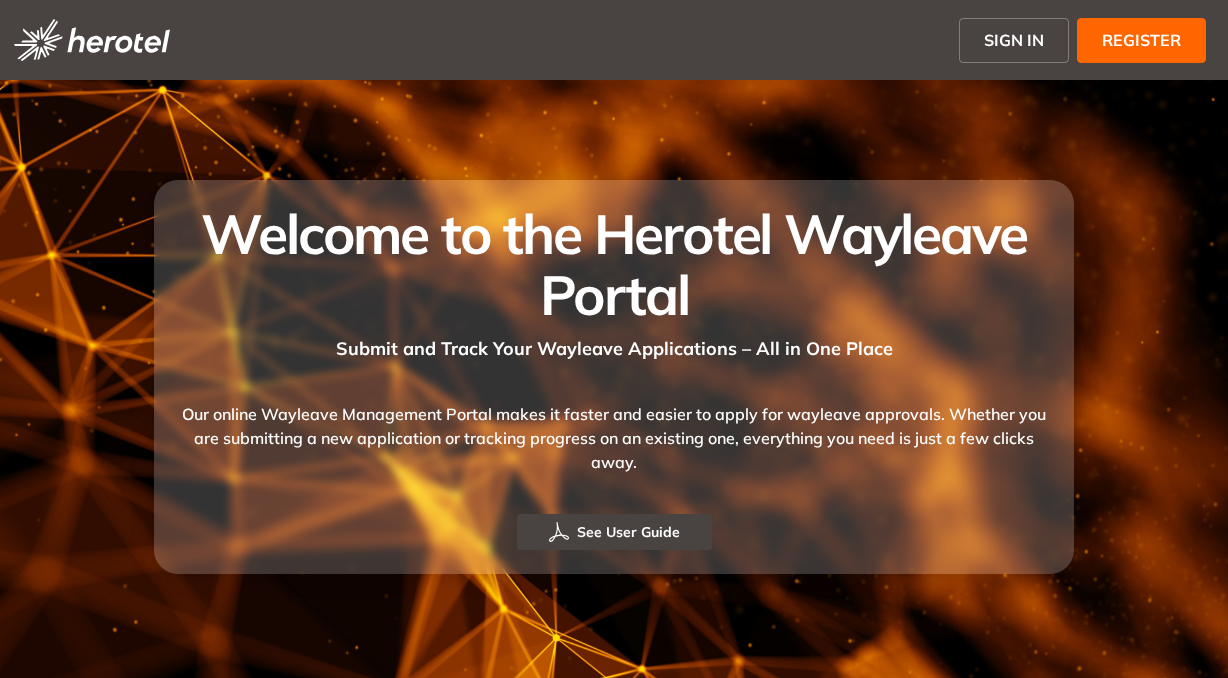 click on "REGISTER" at bounding box center (1141, 40) 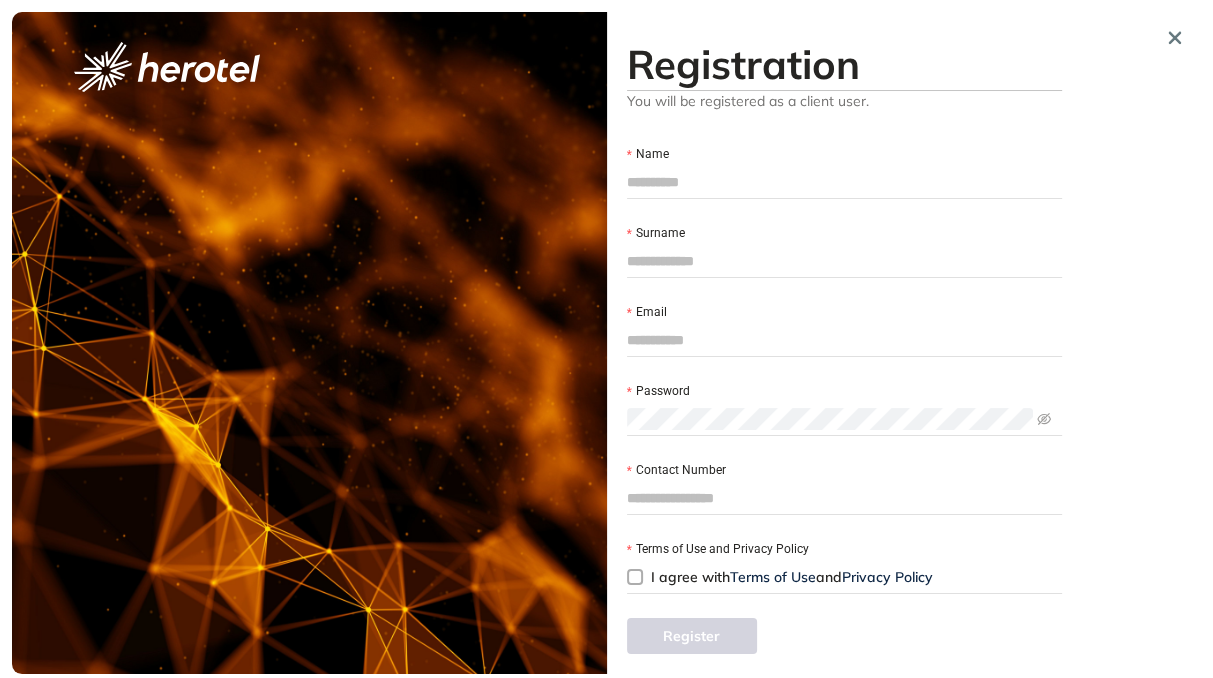 type on "**********" 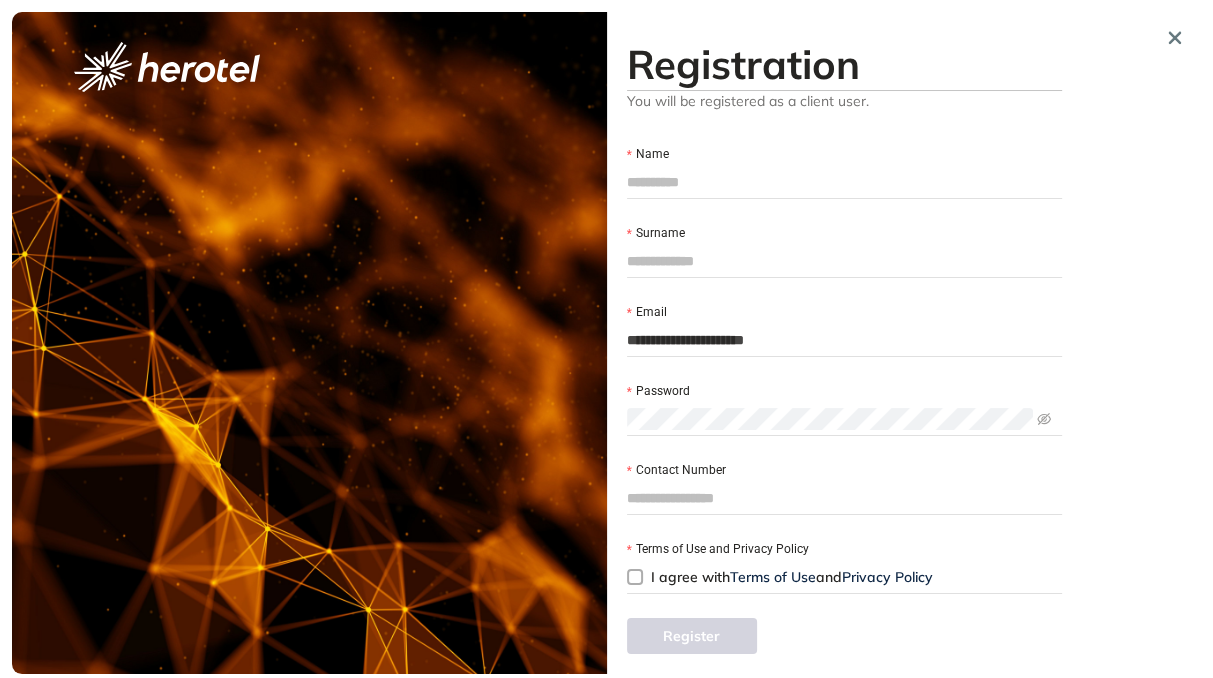 click on "Name" at bounding box center [845, 182] 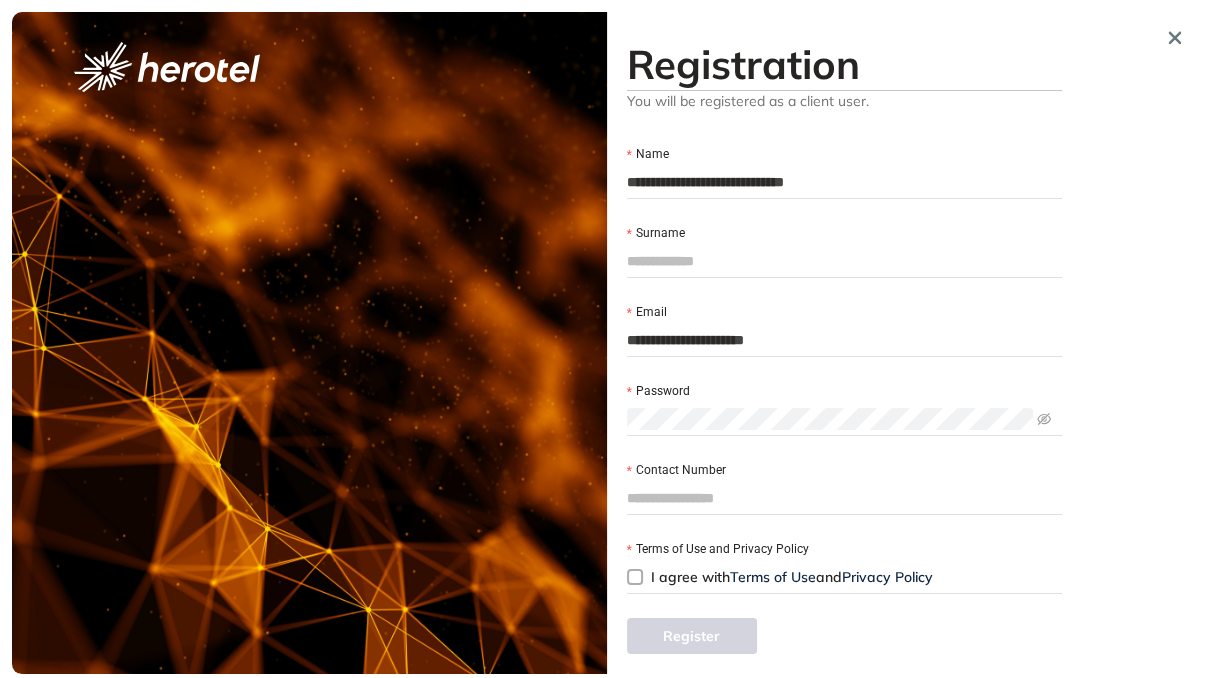 type on "**********" 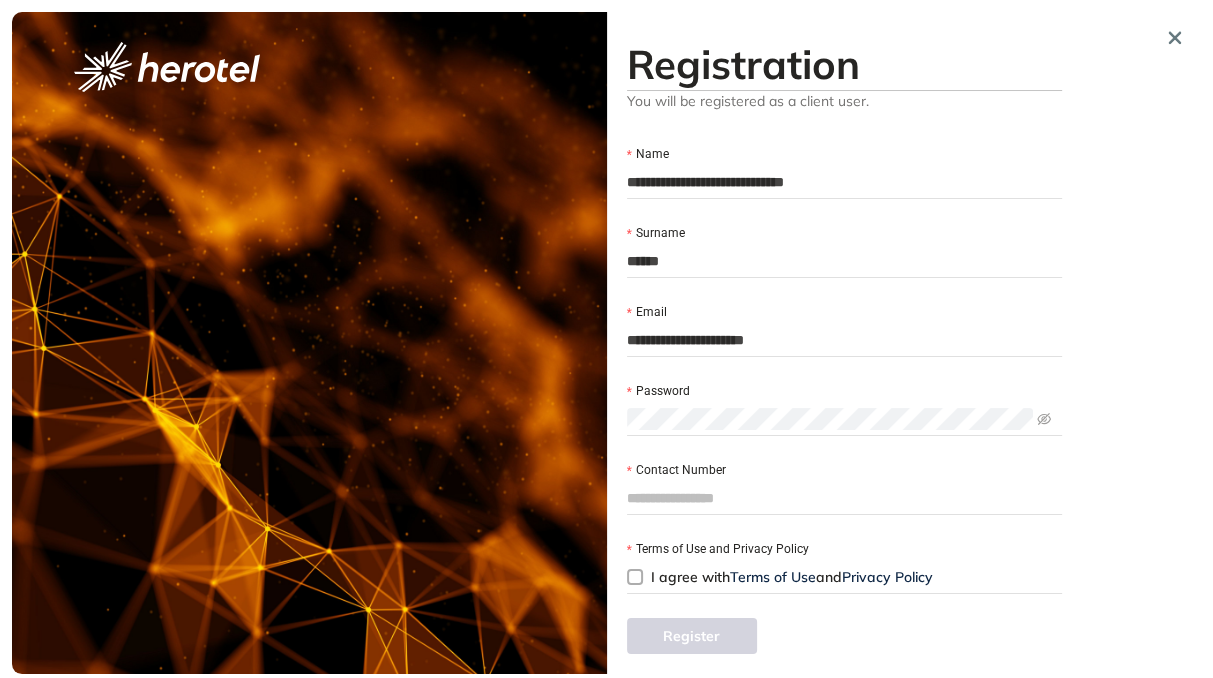 type on "******" 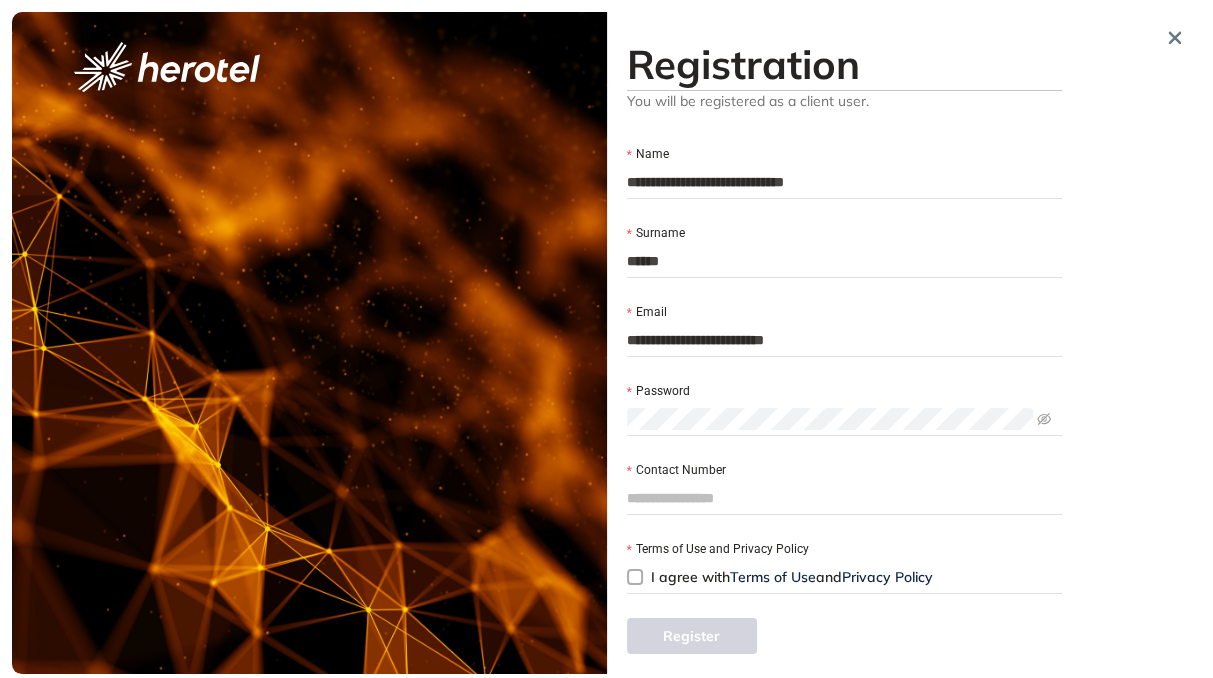 type on "**********" 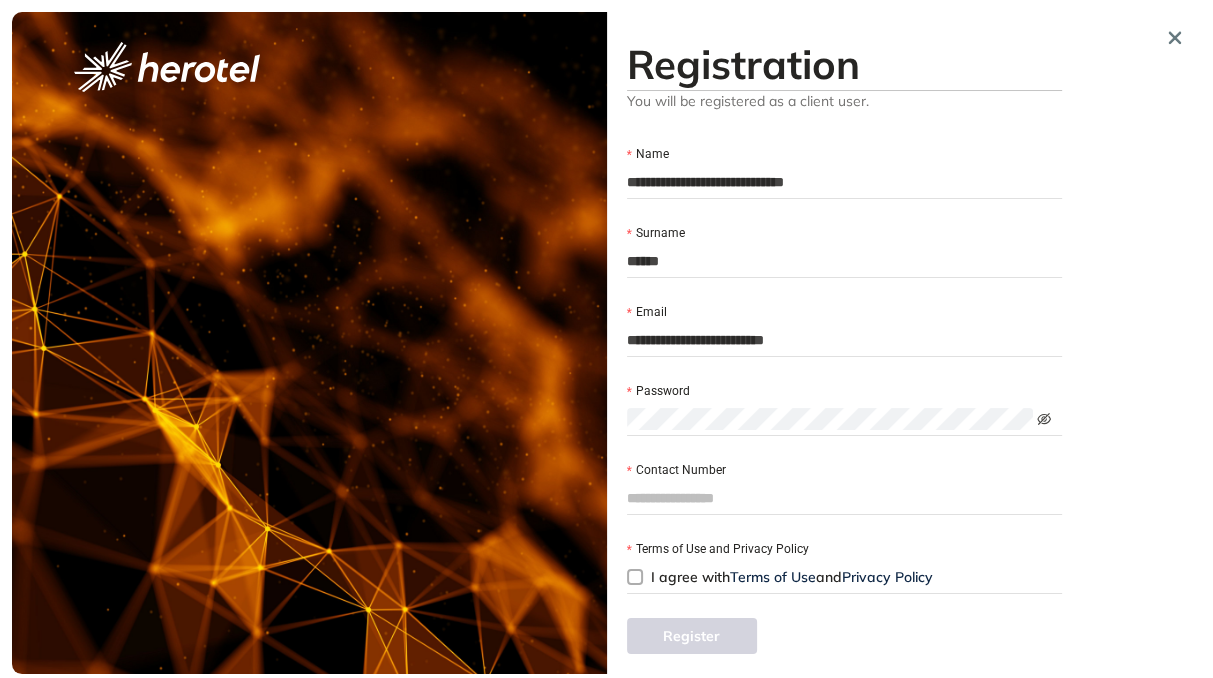 click at bounding box center (845, 419) 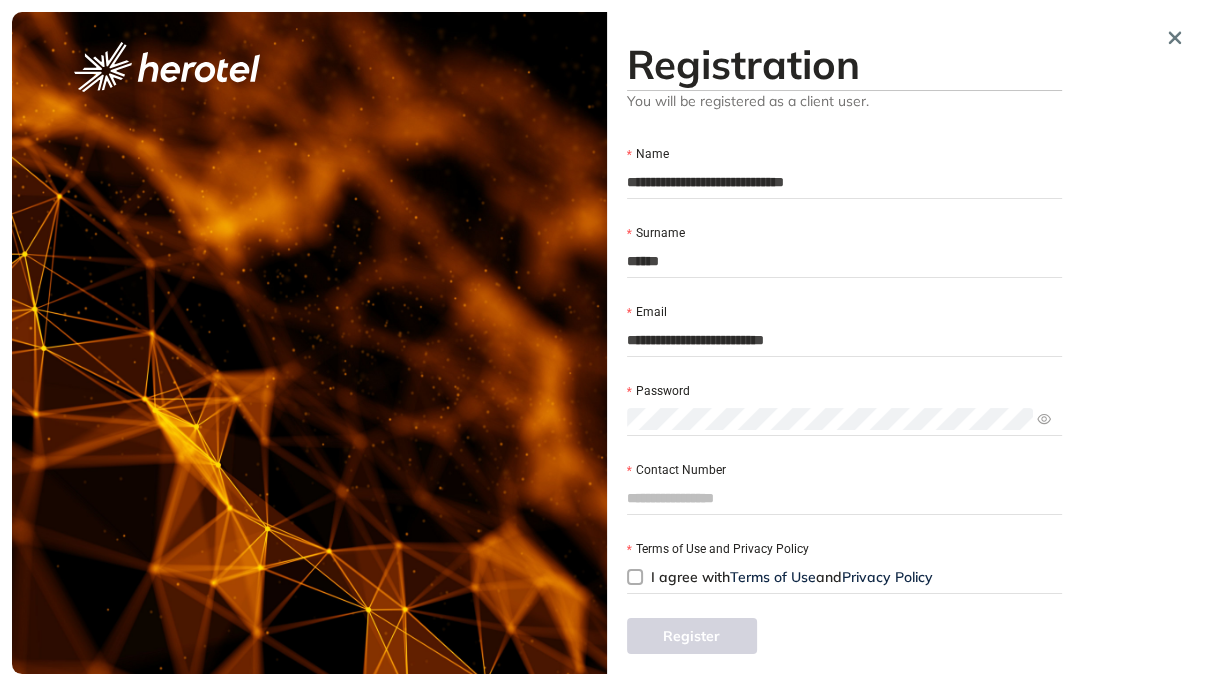 click on "Contact Number" at bounding box center (845, 498) 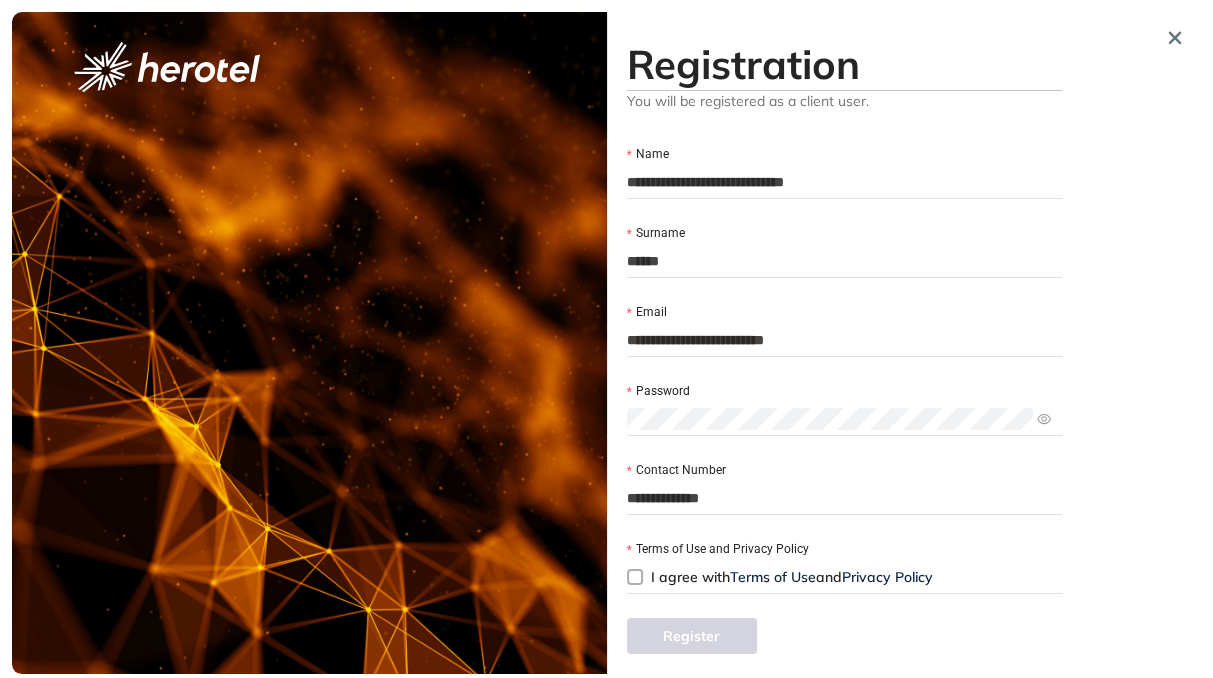 click on "**********" at bounding box center [845, 498] 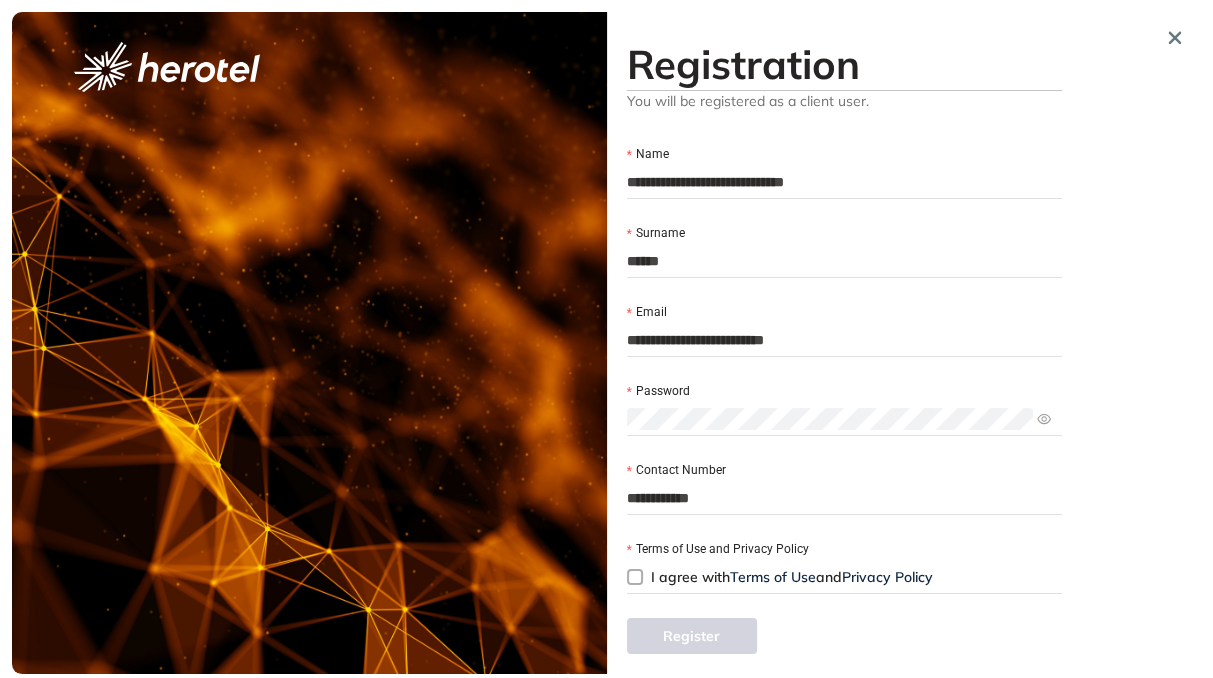 click on "**********" at bounding box center [845, 498] 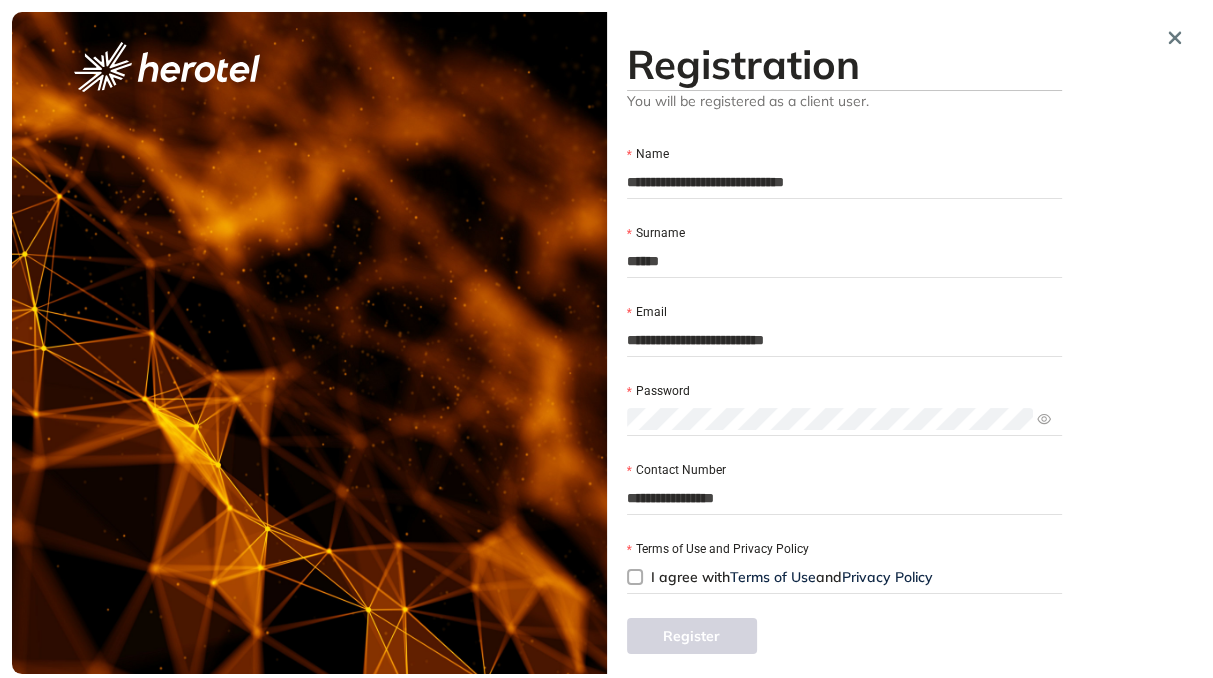 type on "**********" 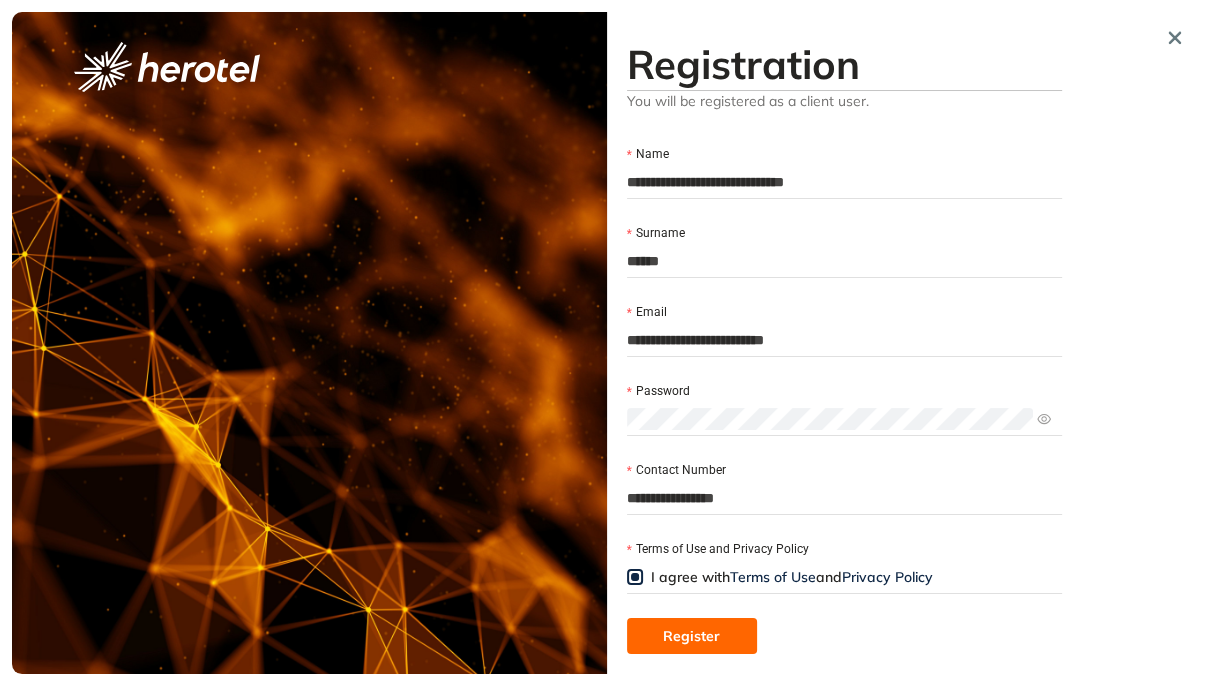 click on "Register" at bounding box center (691, 636) 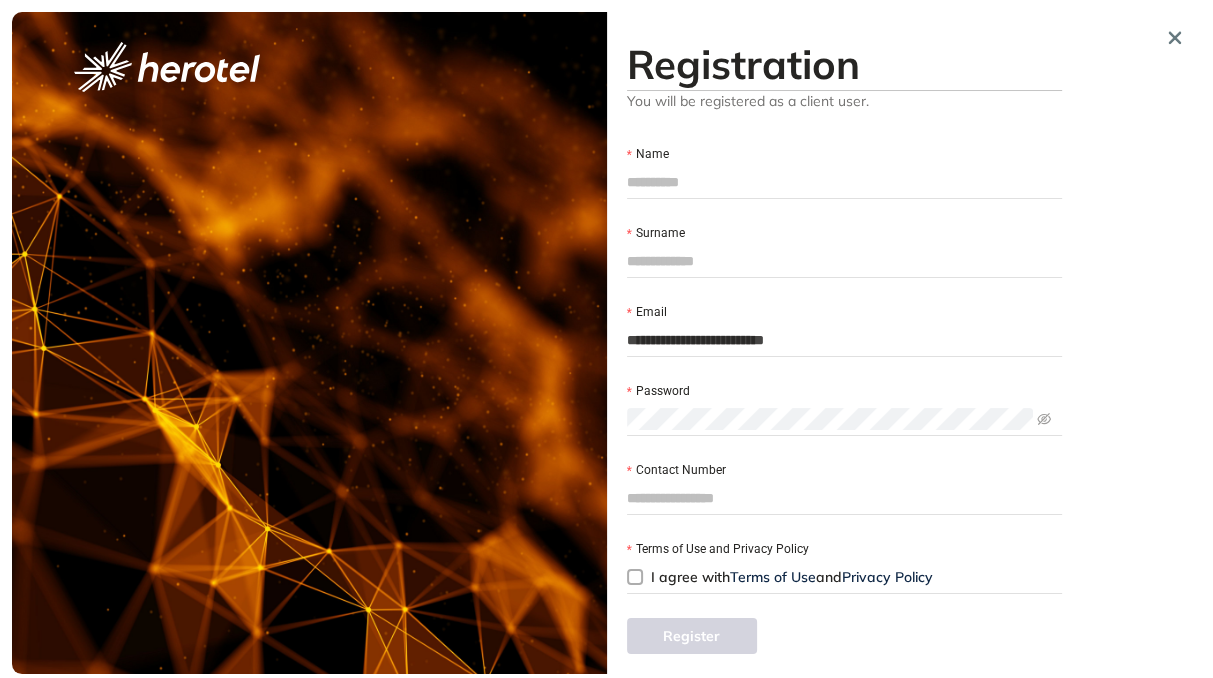 click on "Name" at bounding box center [845, 182] 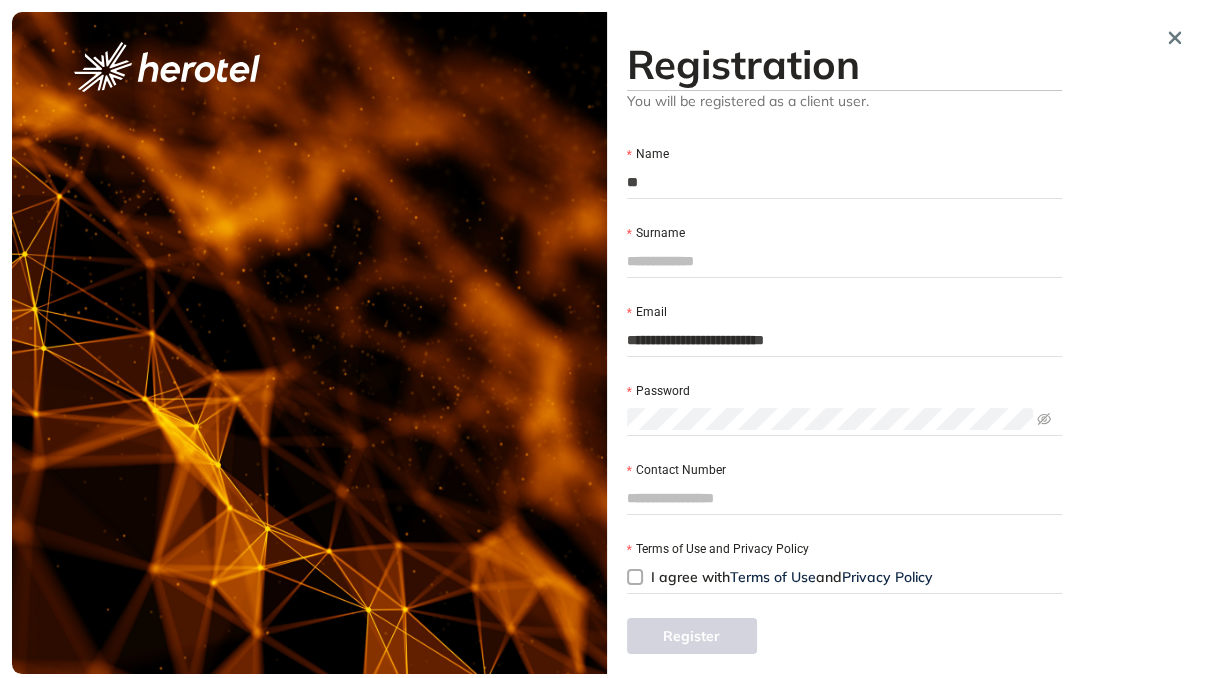 type on "*" 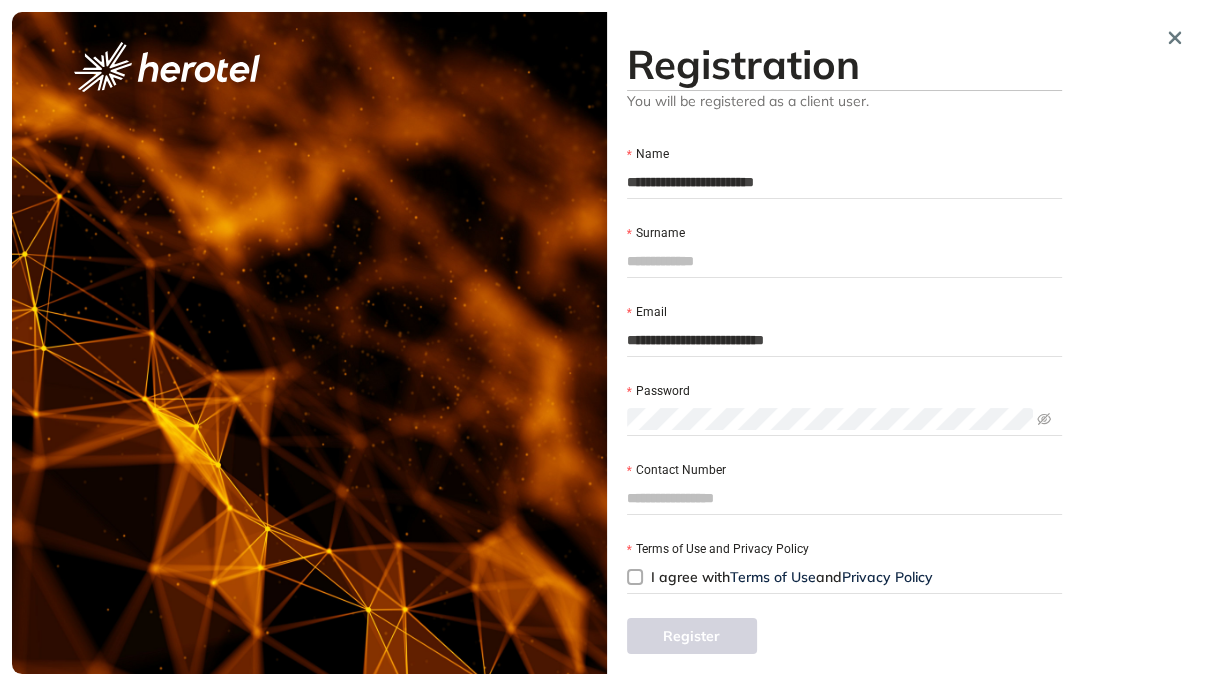 type on "**********" 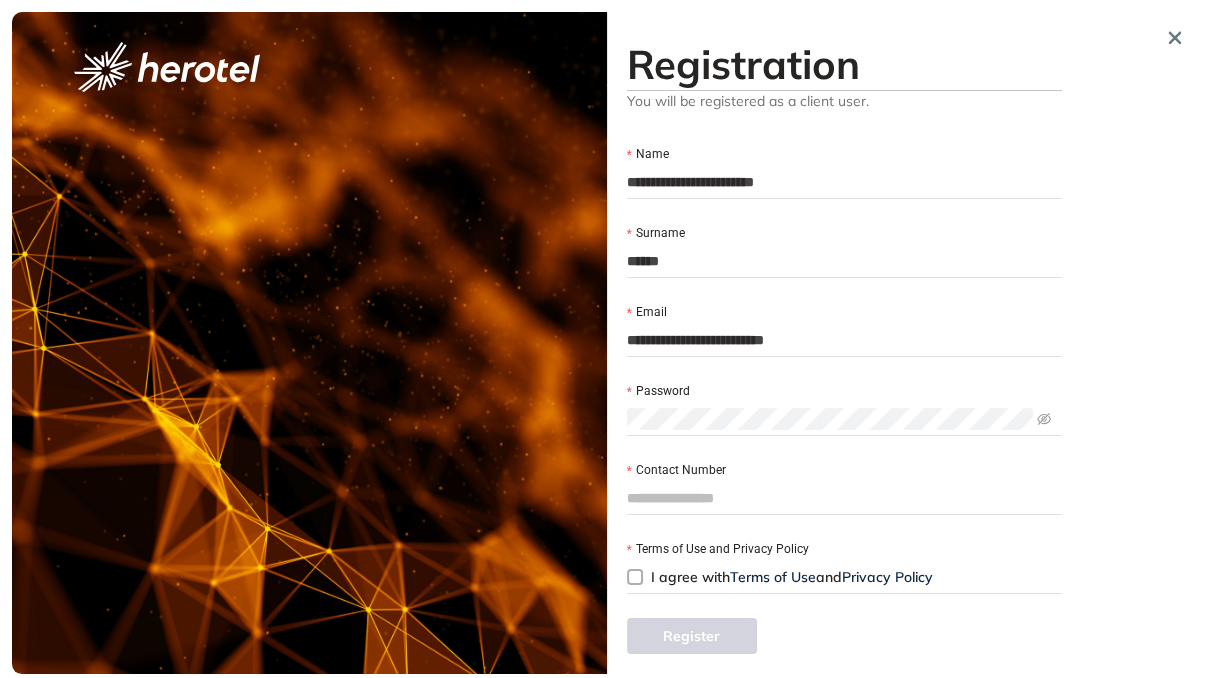 type on "******" 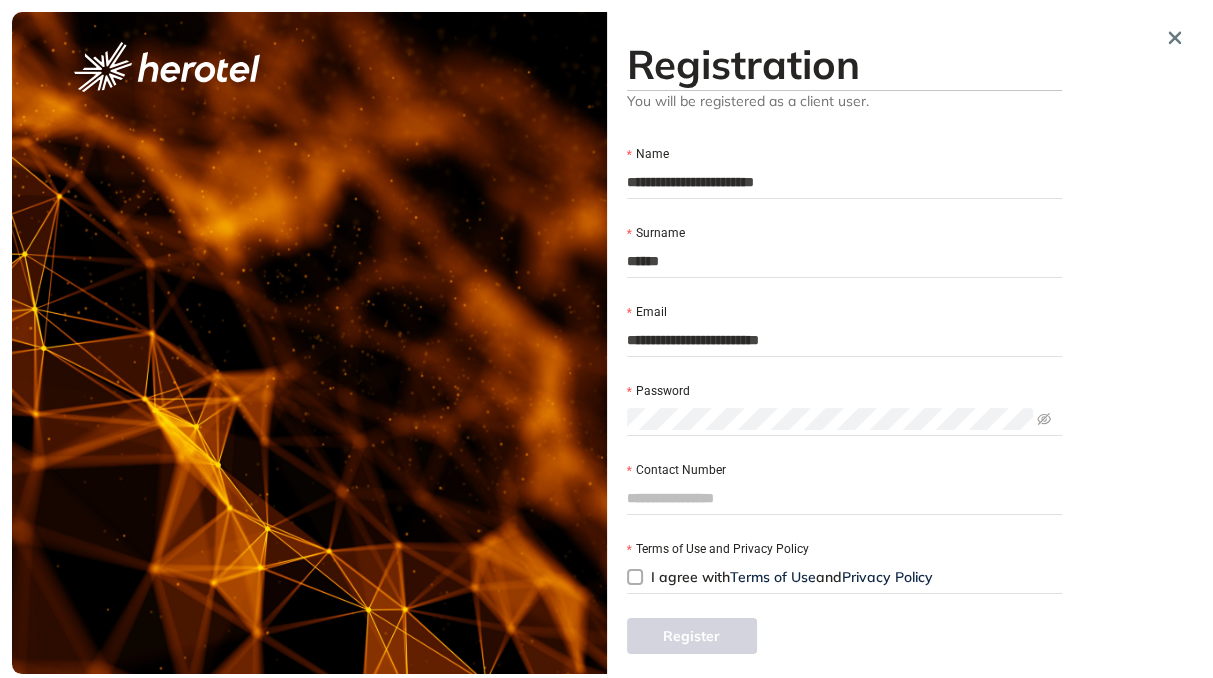 type on "**********" 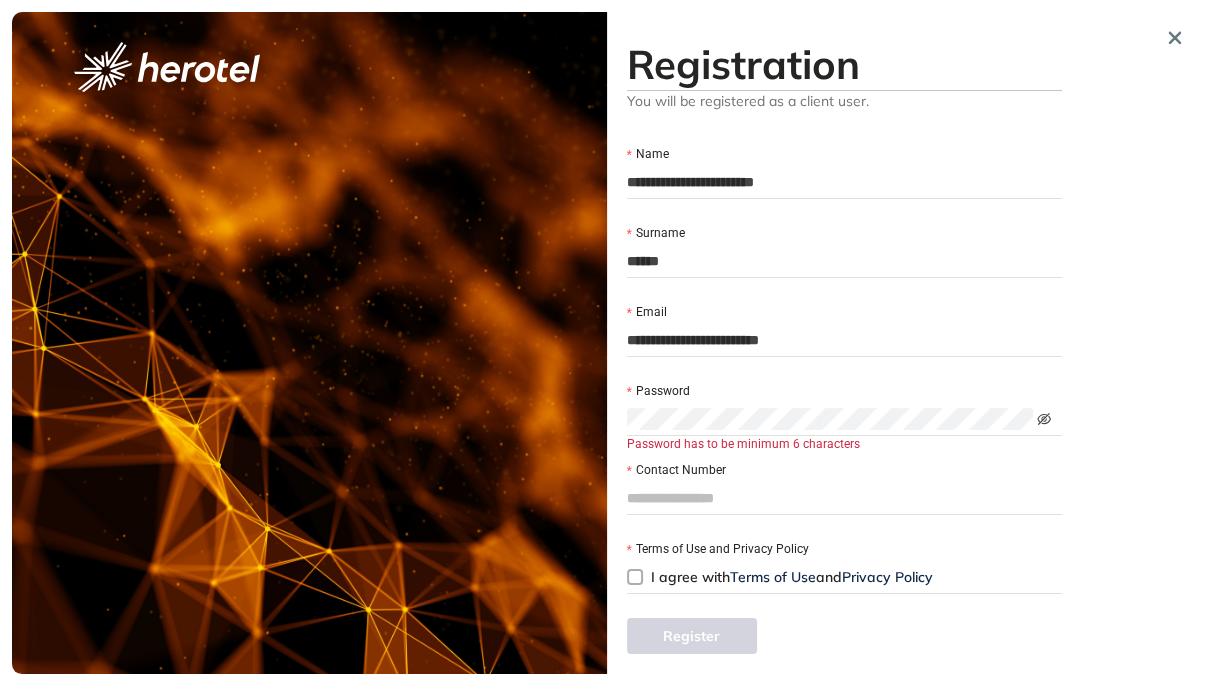 click 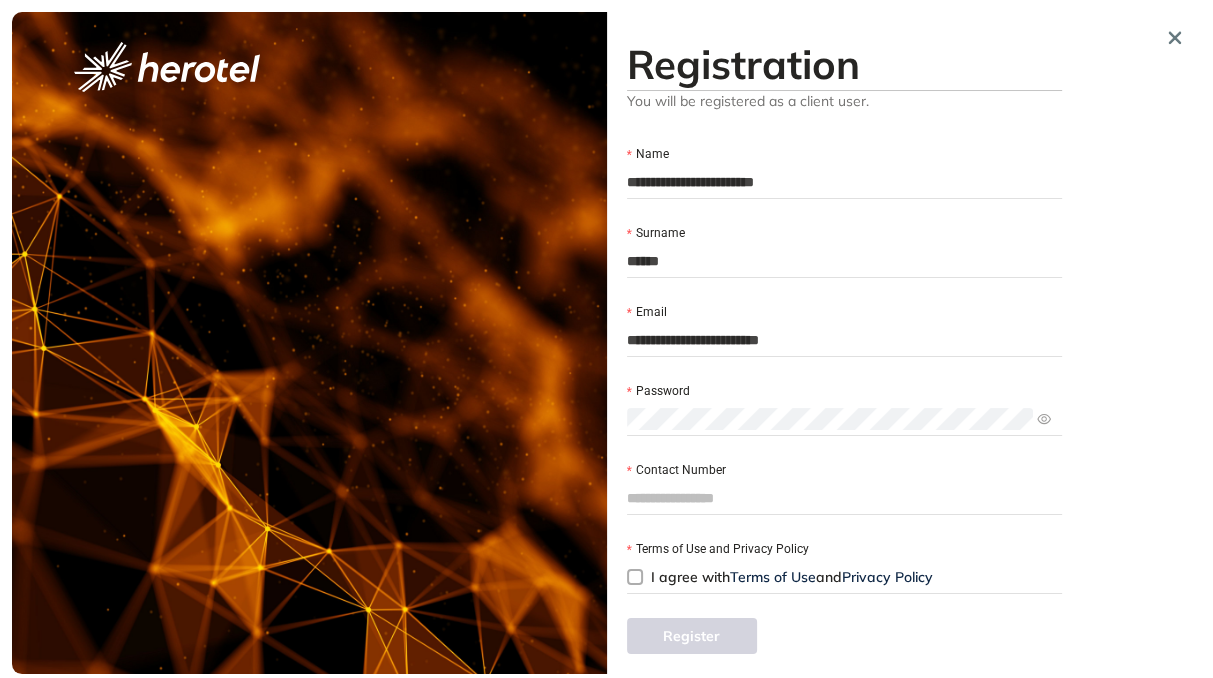 click on "Contact Number" at bounding box center [845, 498] 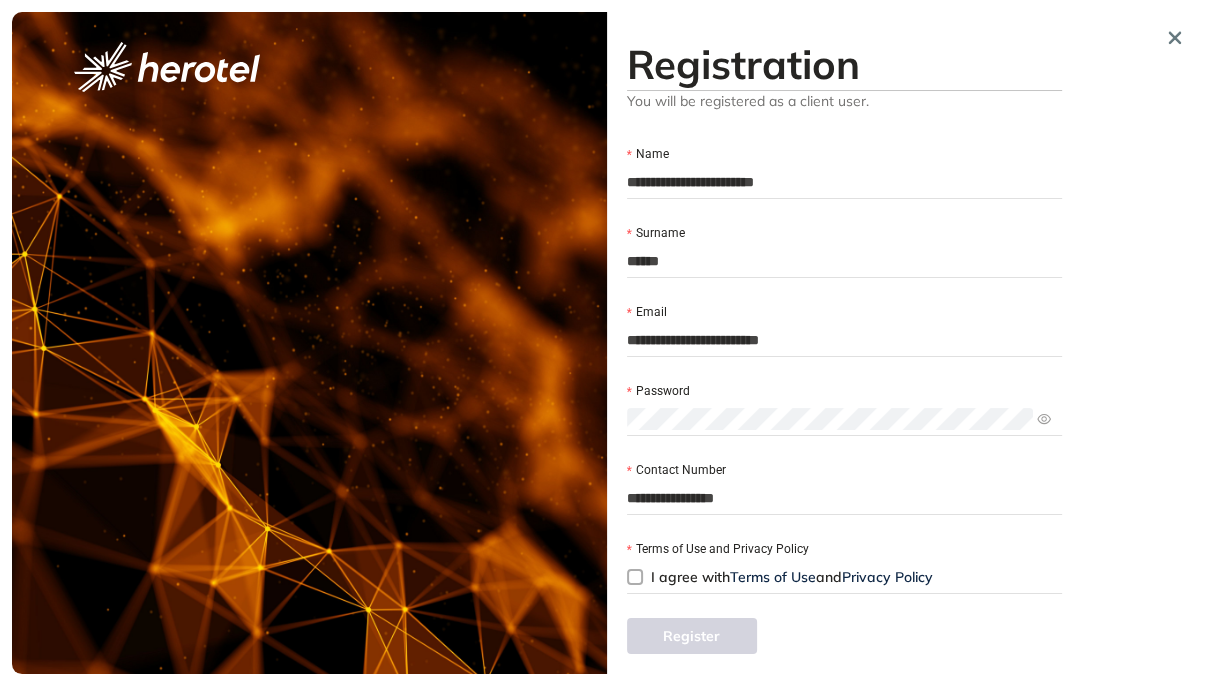 type on "**********" 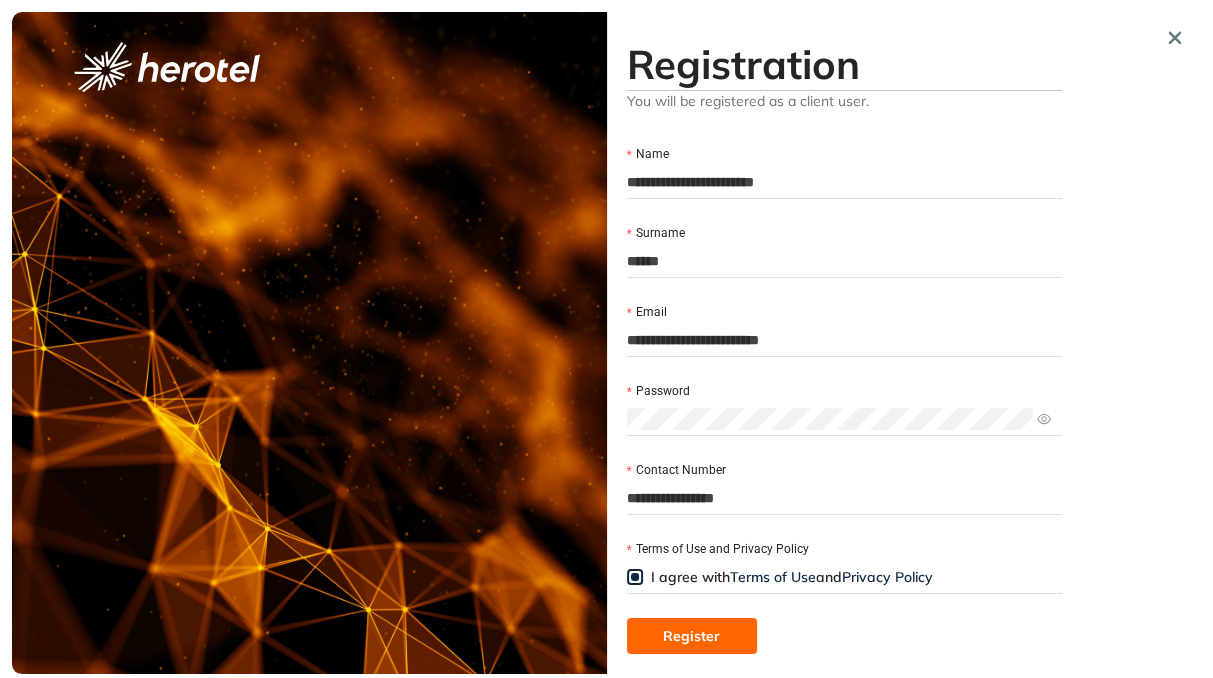click on "Register" at bounding box center (691, 636) 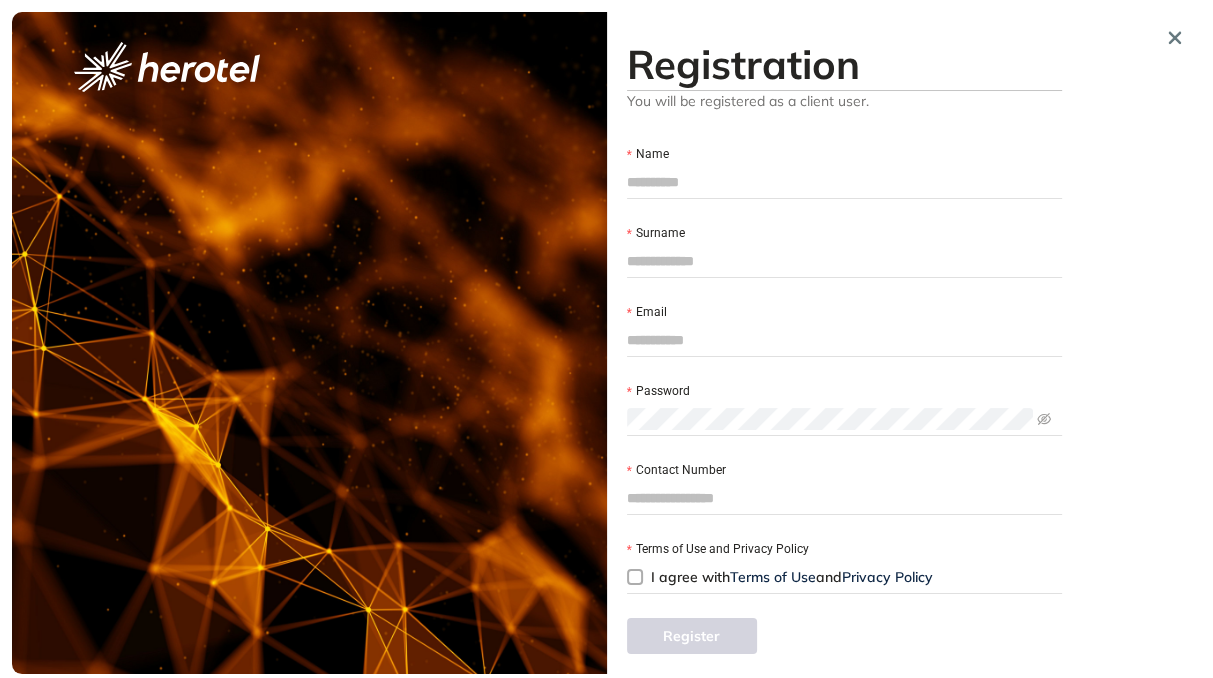 type on "**********" 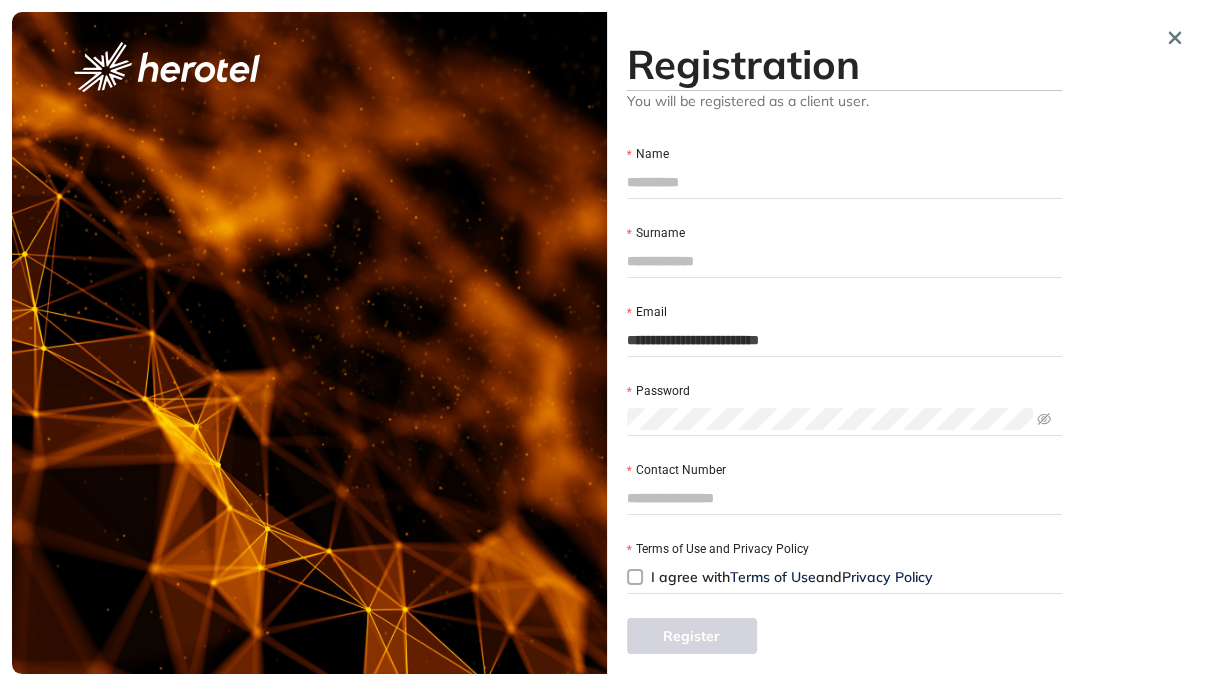 click on "Name" at bounding box center (845, 182) 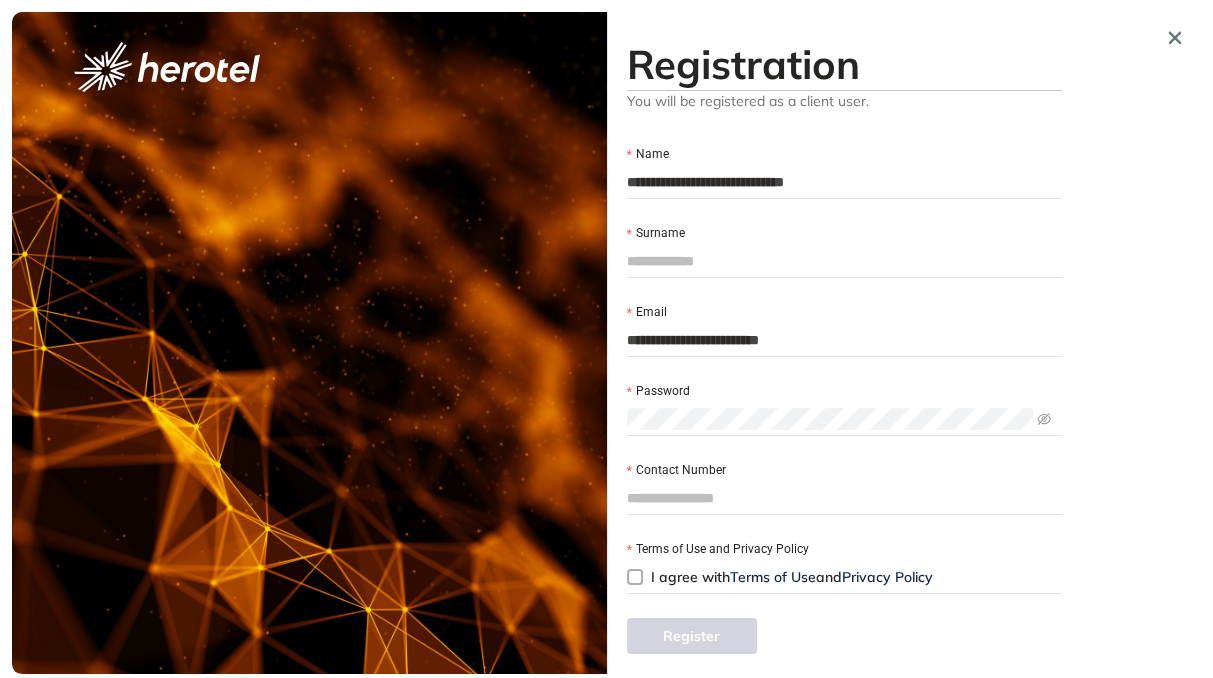 type on "**********" 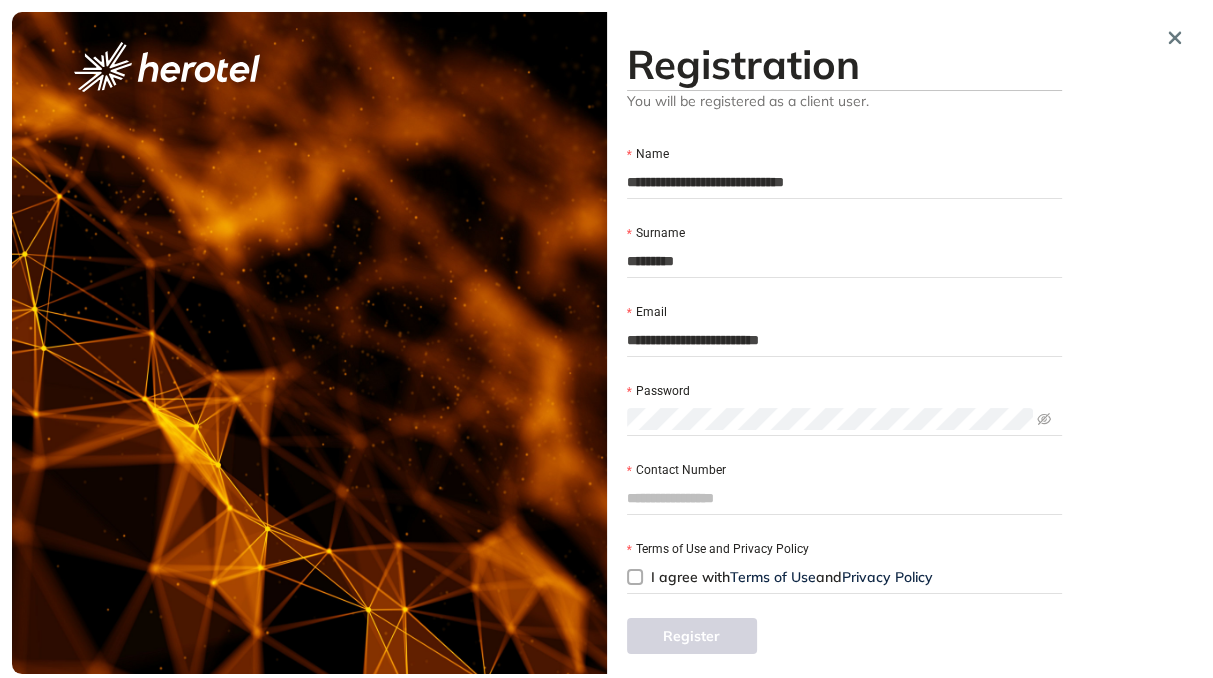 type on "*********" 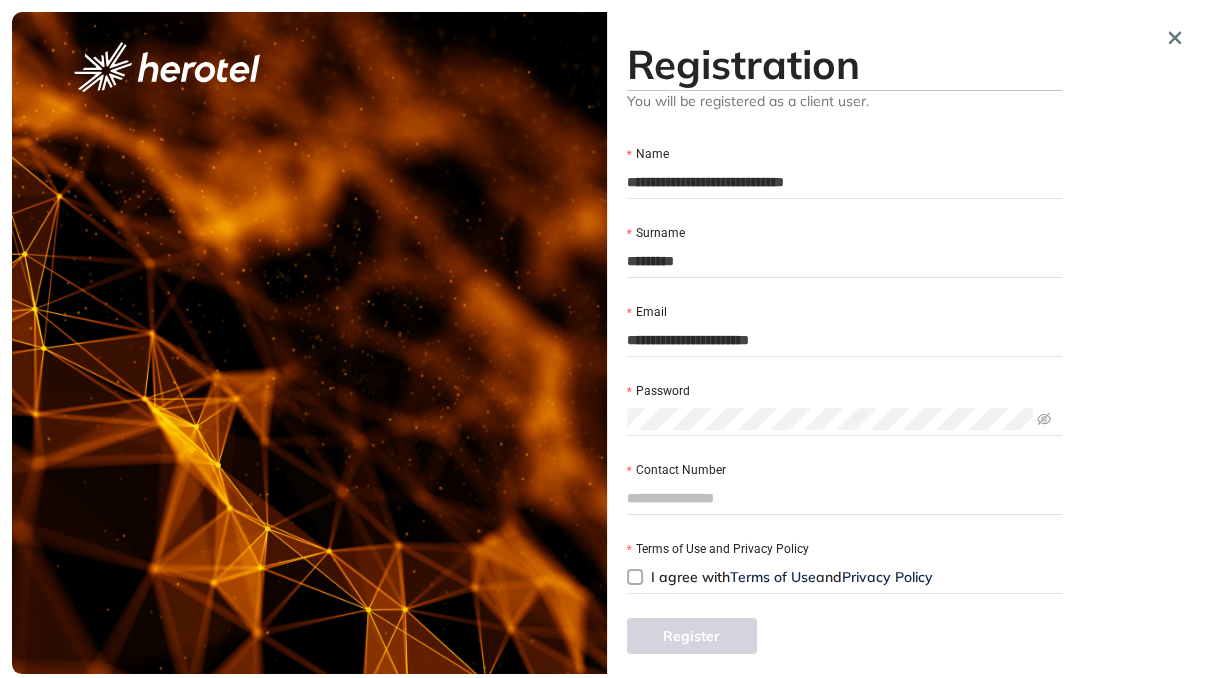 type on "**********" 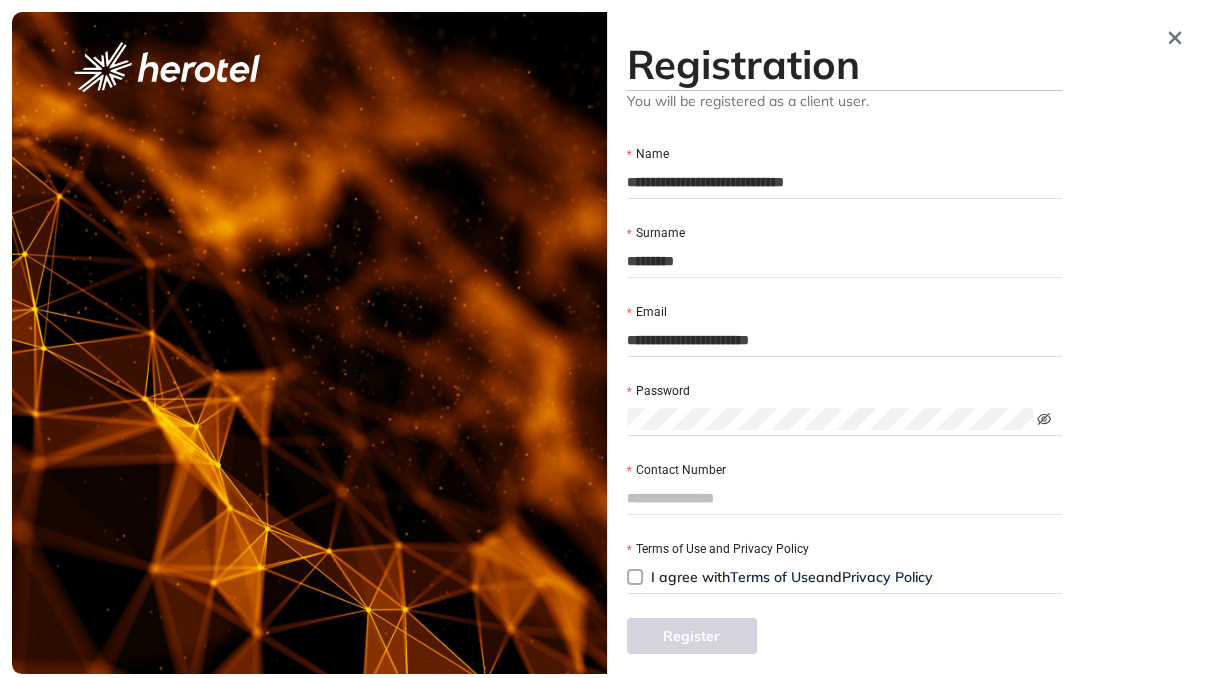 click 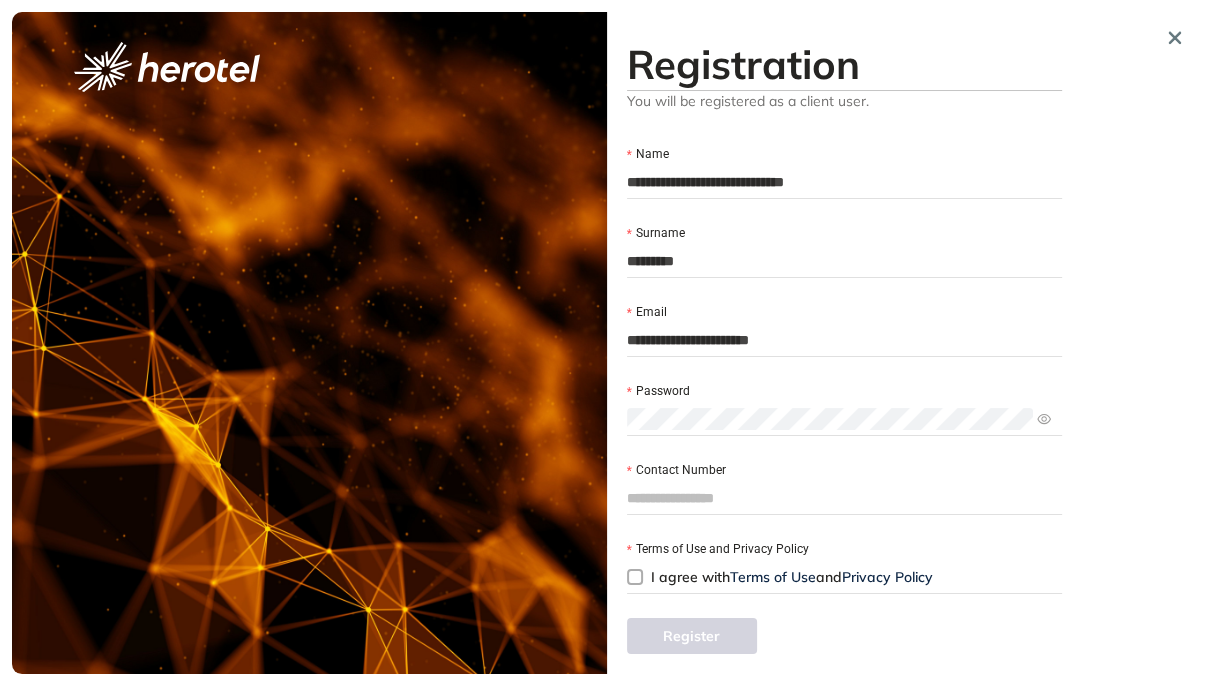 click on "Contact Number" at bounding box center [845, 498] 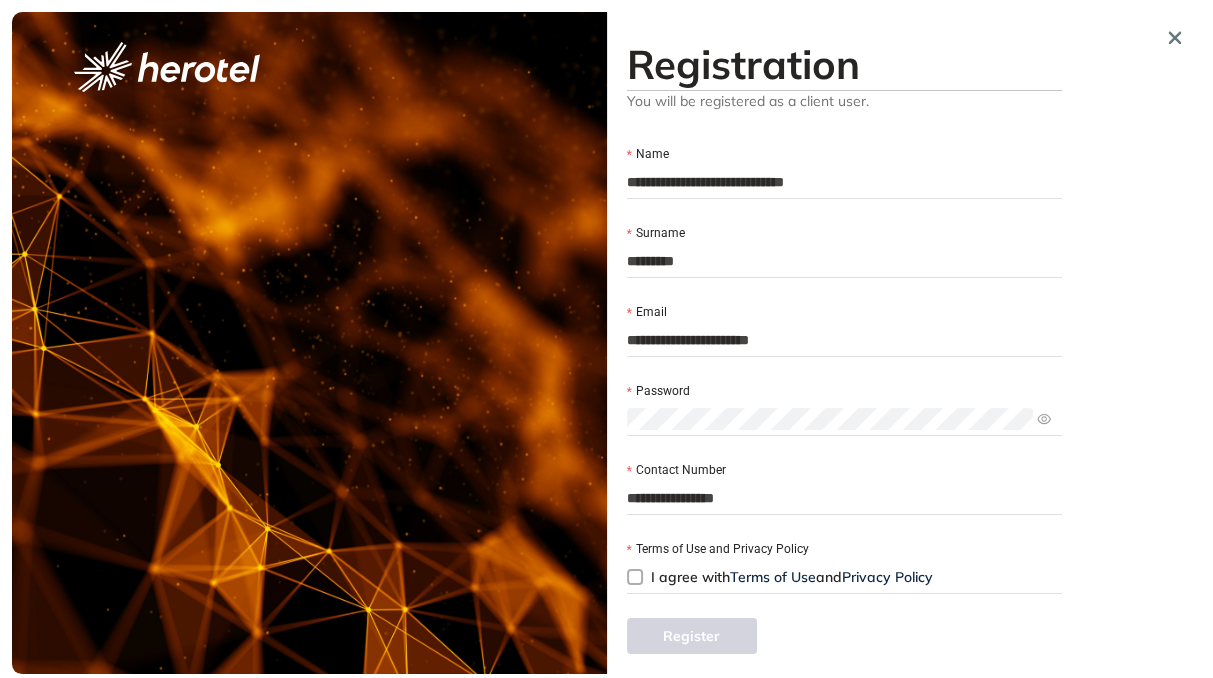 type on "**********" 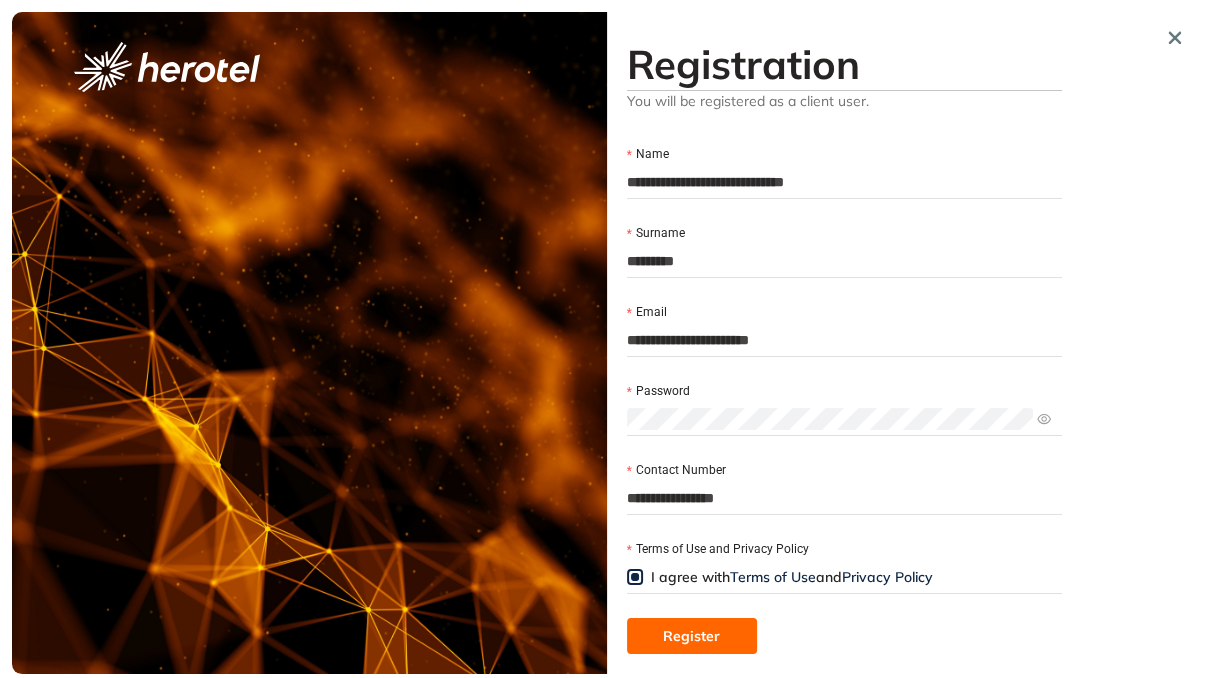 click on "Register" at bounding box center [691, 636] 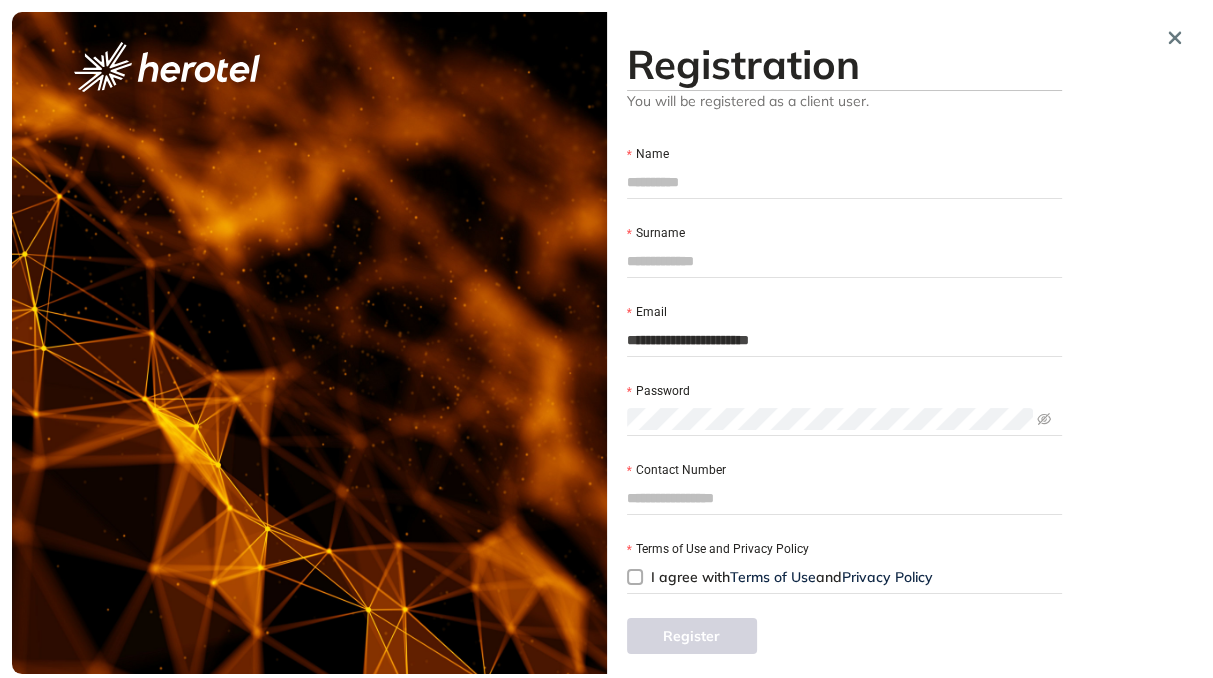 click on "Name" at bounding box center (845, 182) 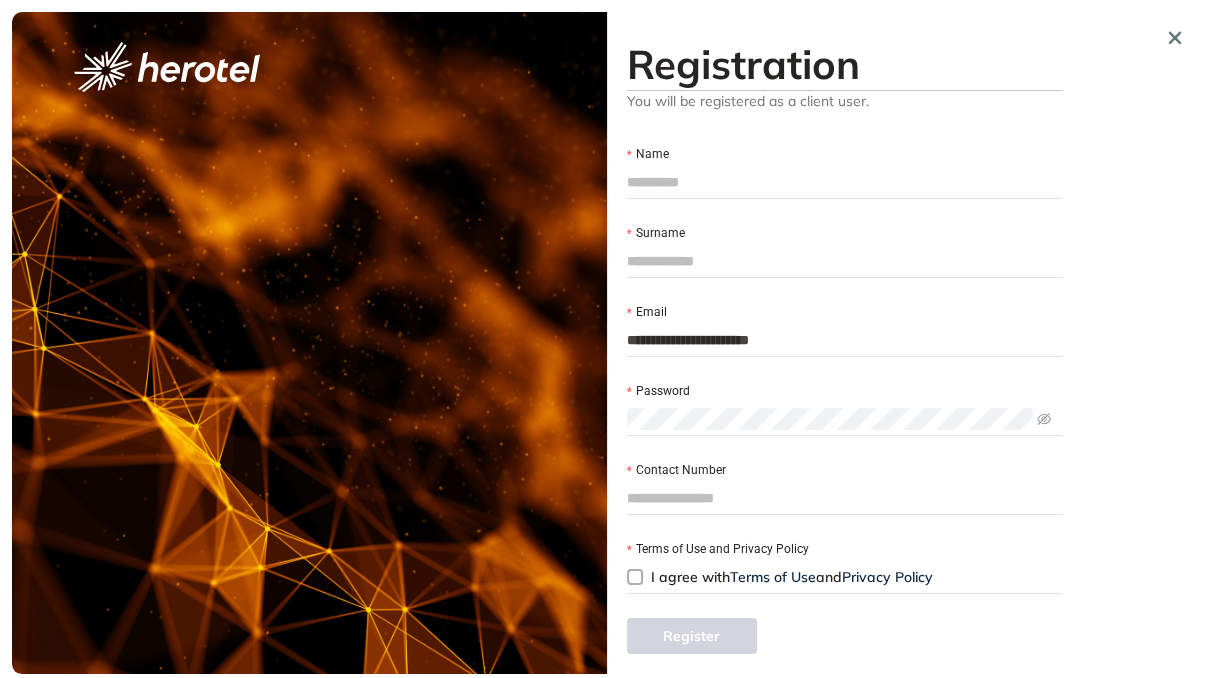 type on "**********" 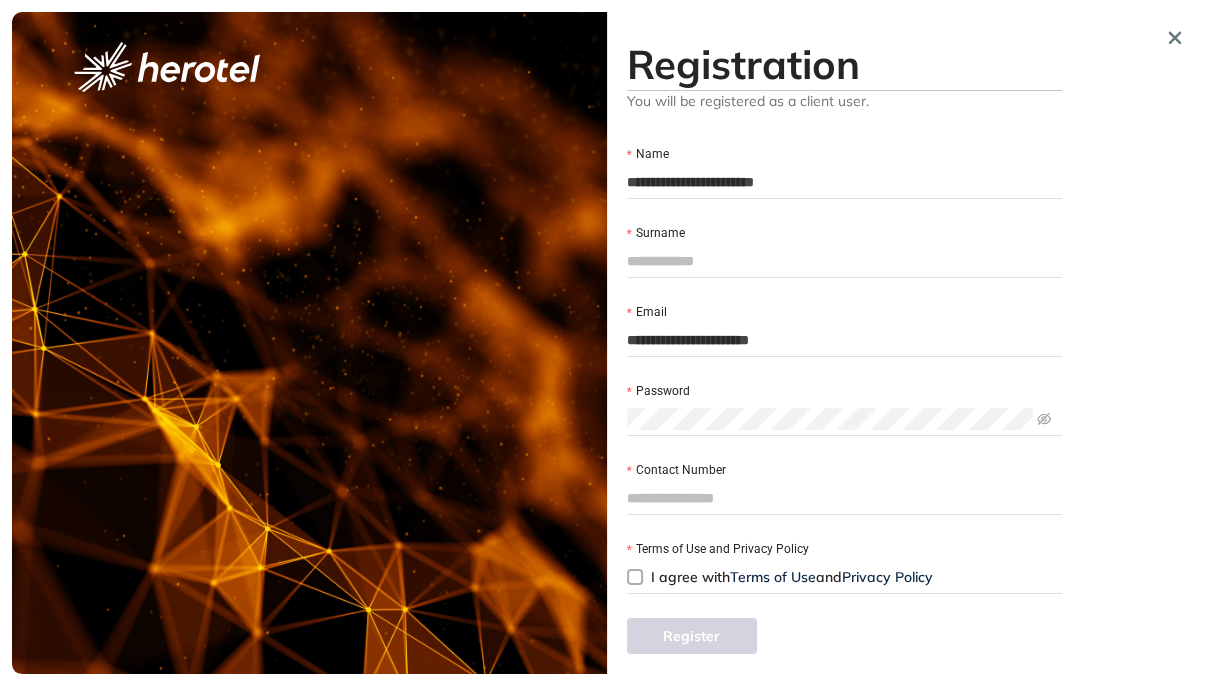 type on "******" 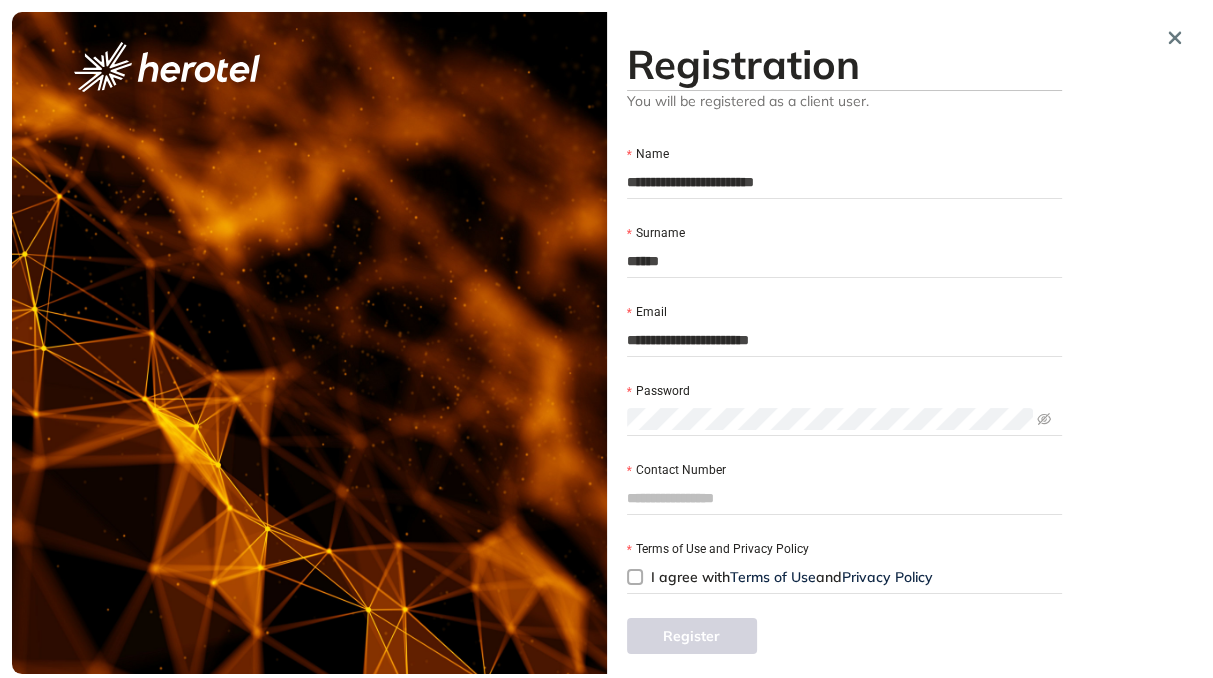 type on "**********" 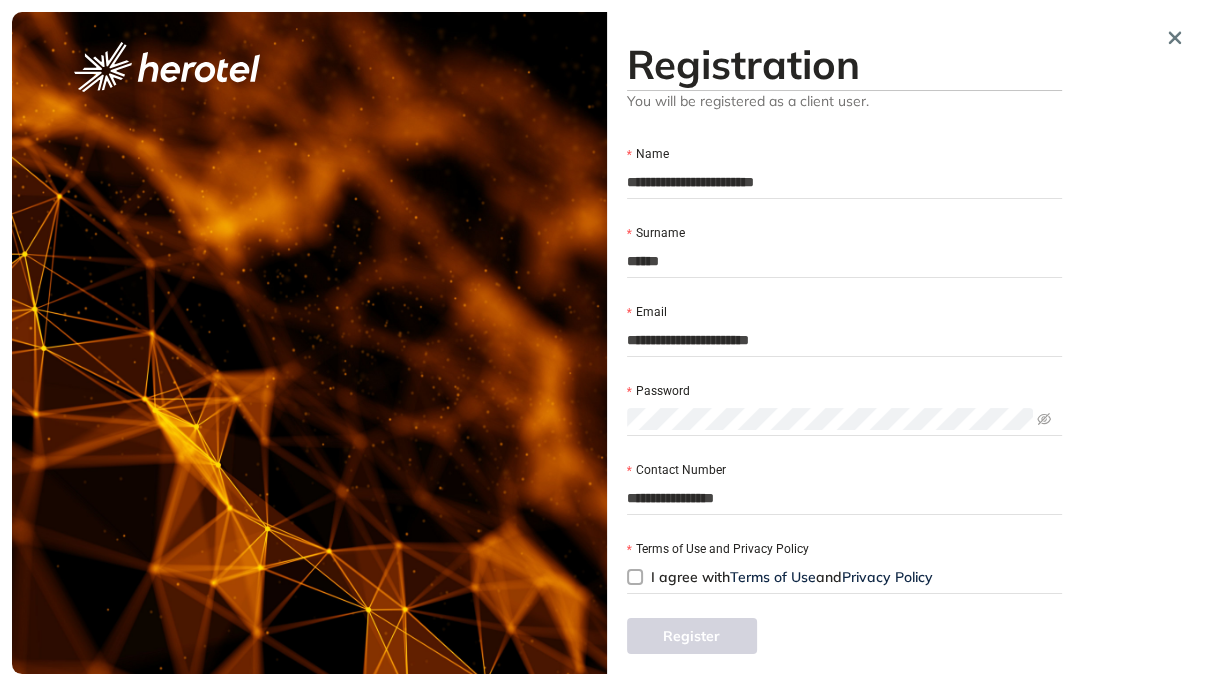 type on "**********" 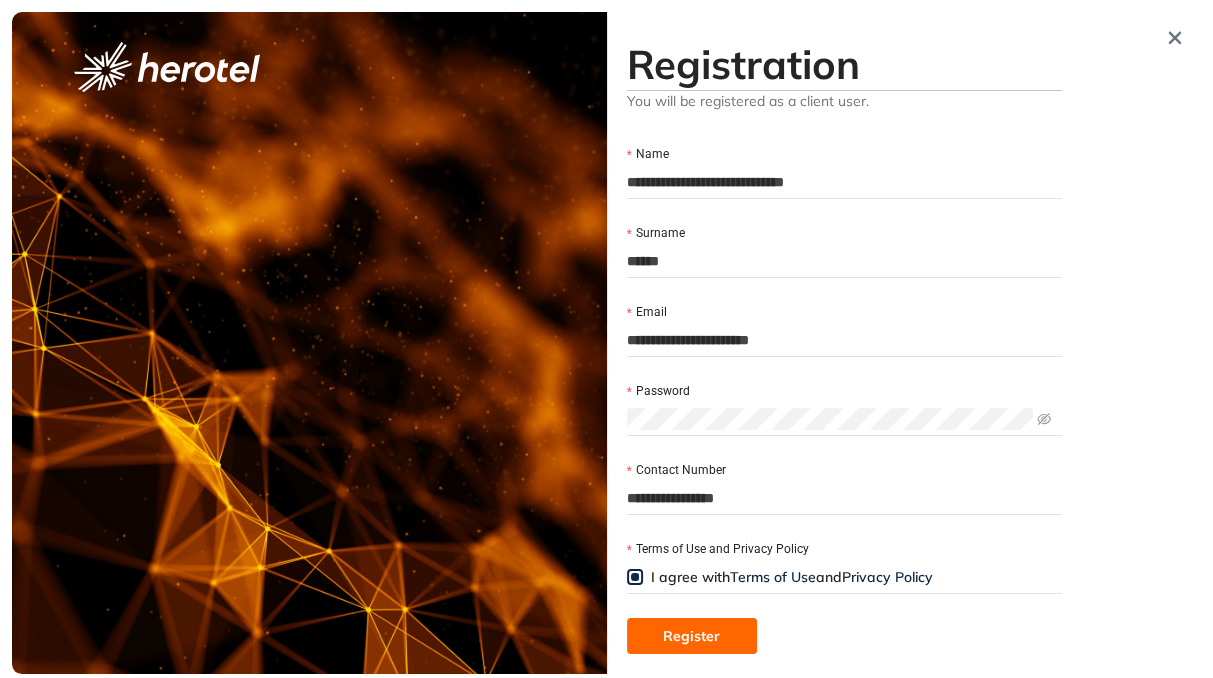 click on "Register" at bounding box center [691, 636] 